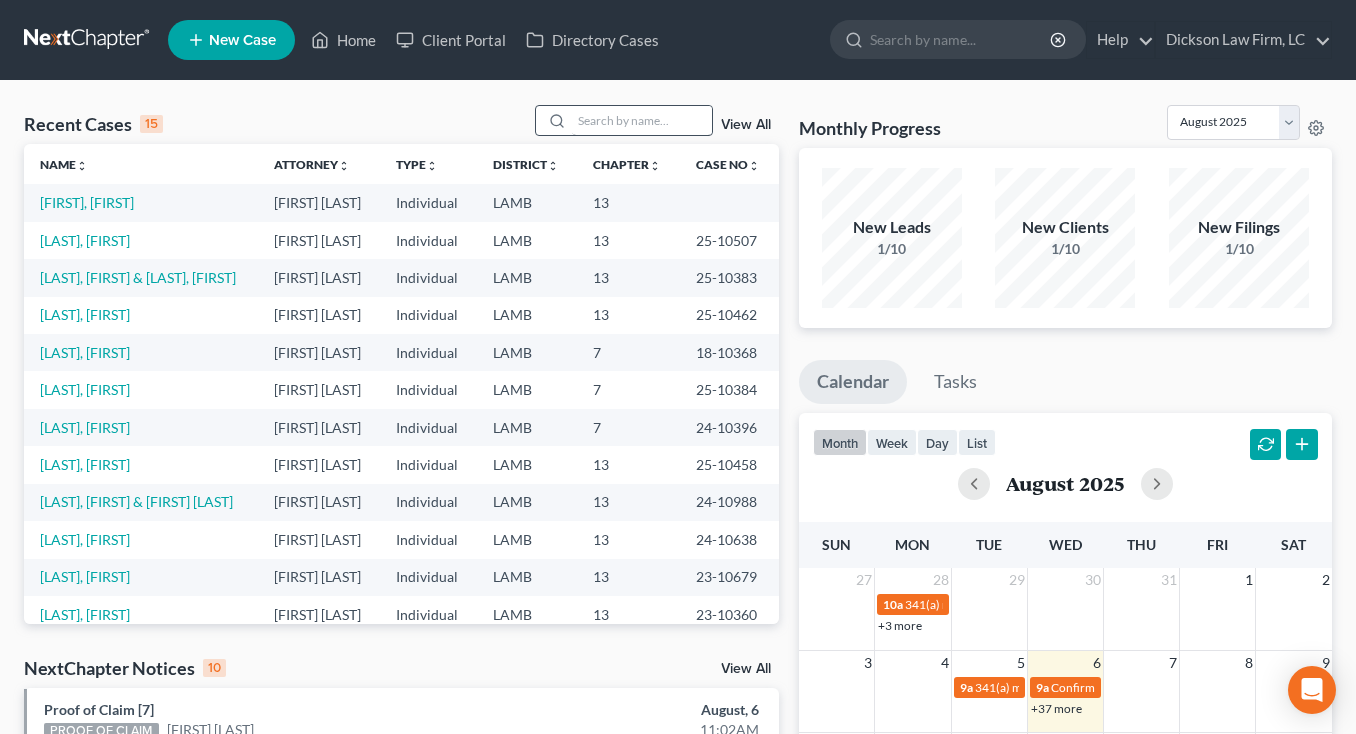 scroll, scrollTop: 0, scrollLeft: 0, axis: both 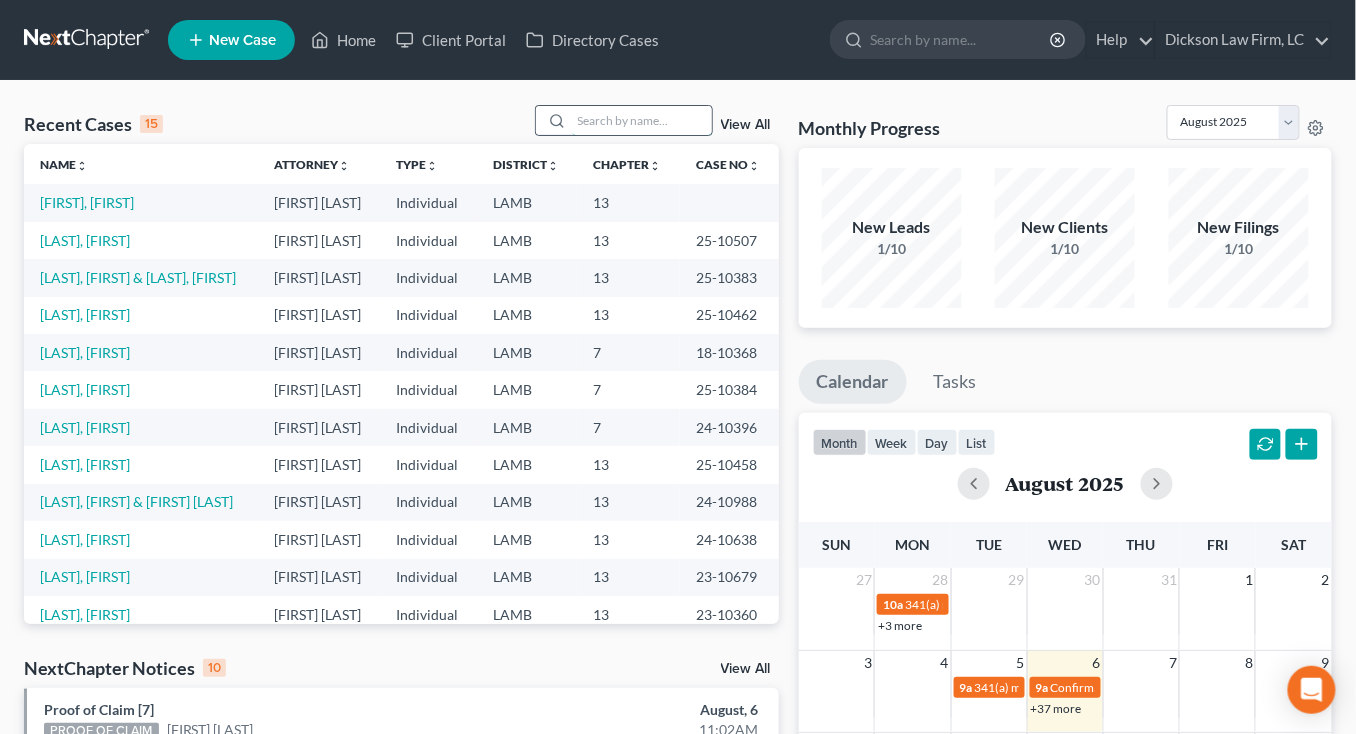 click at bounding box center [642, 120] 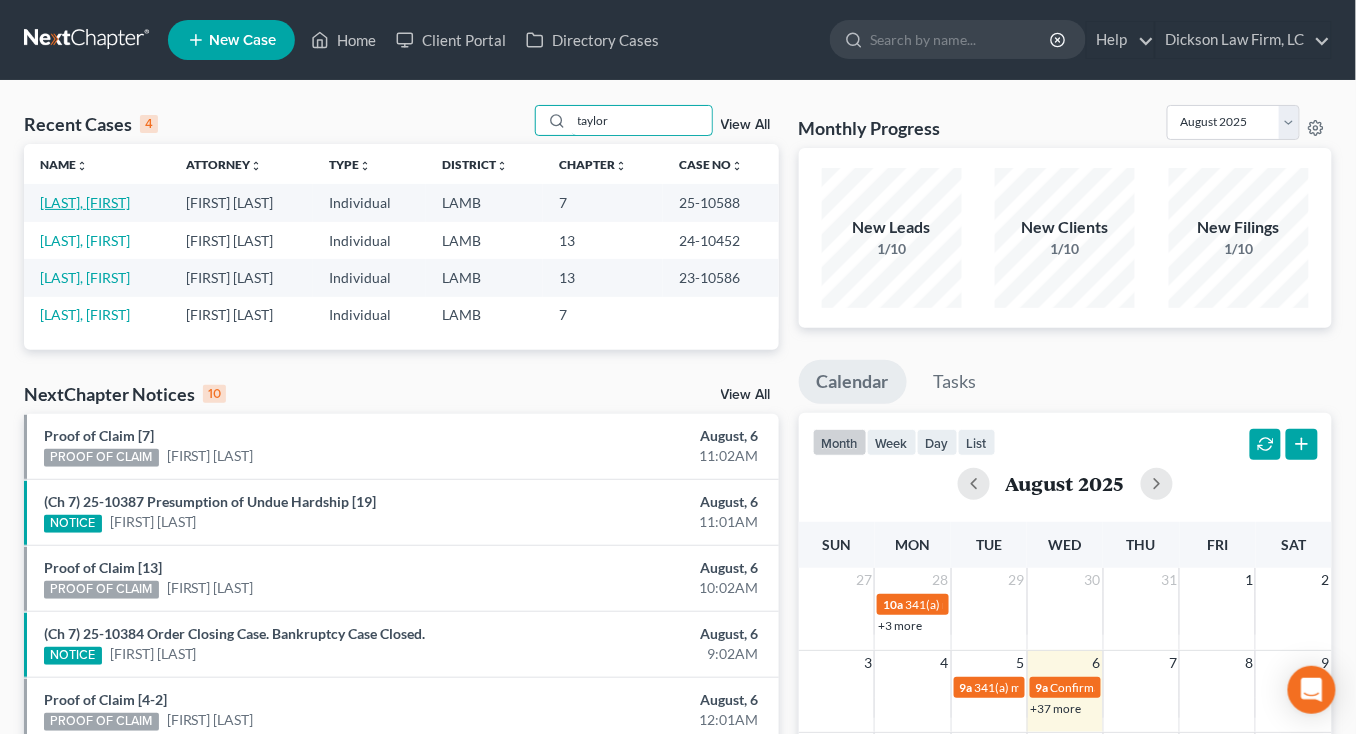 type on "taylor" 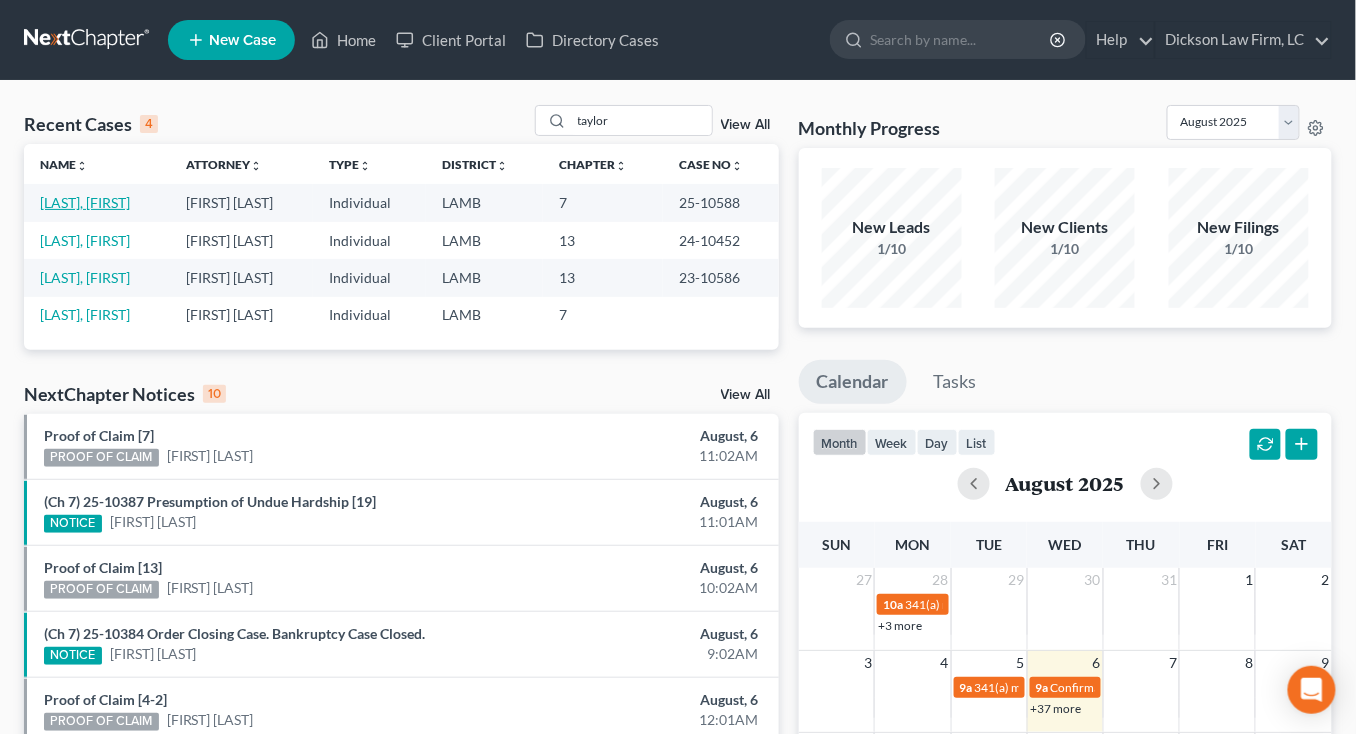 click on "[LAST], [FIRST]" at bounding box center (85, 202) 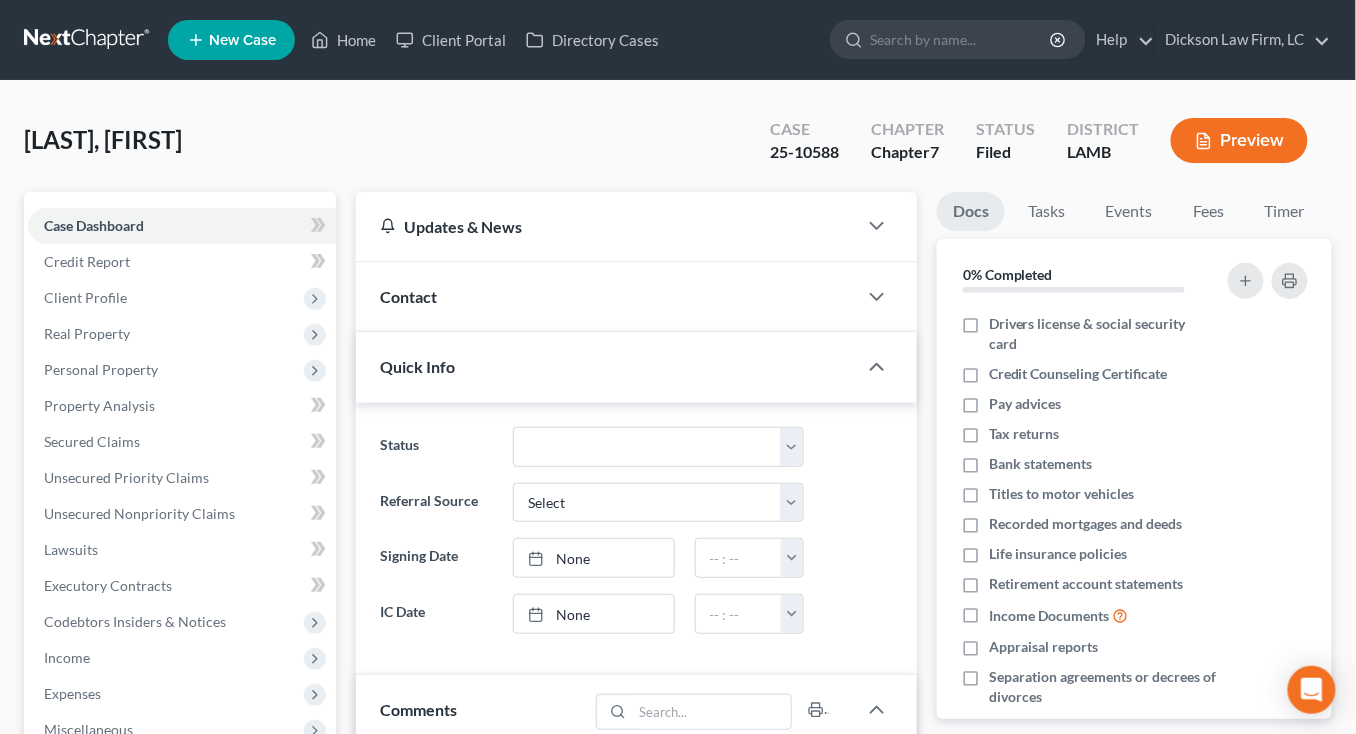 drag, startPoint x: 163, startPoint y: 374, endPoint x: 183, endPoint y: 386, distance: 23.323807 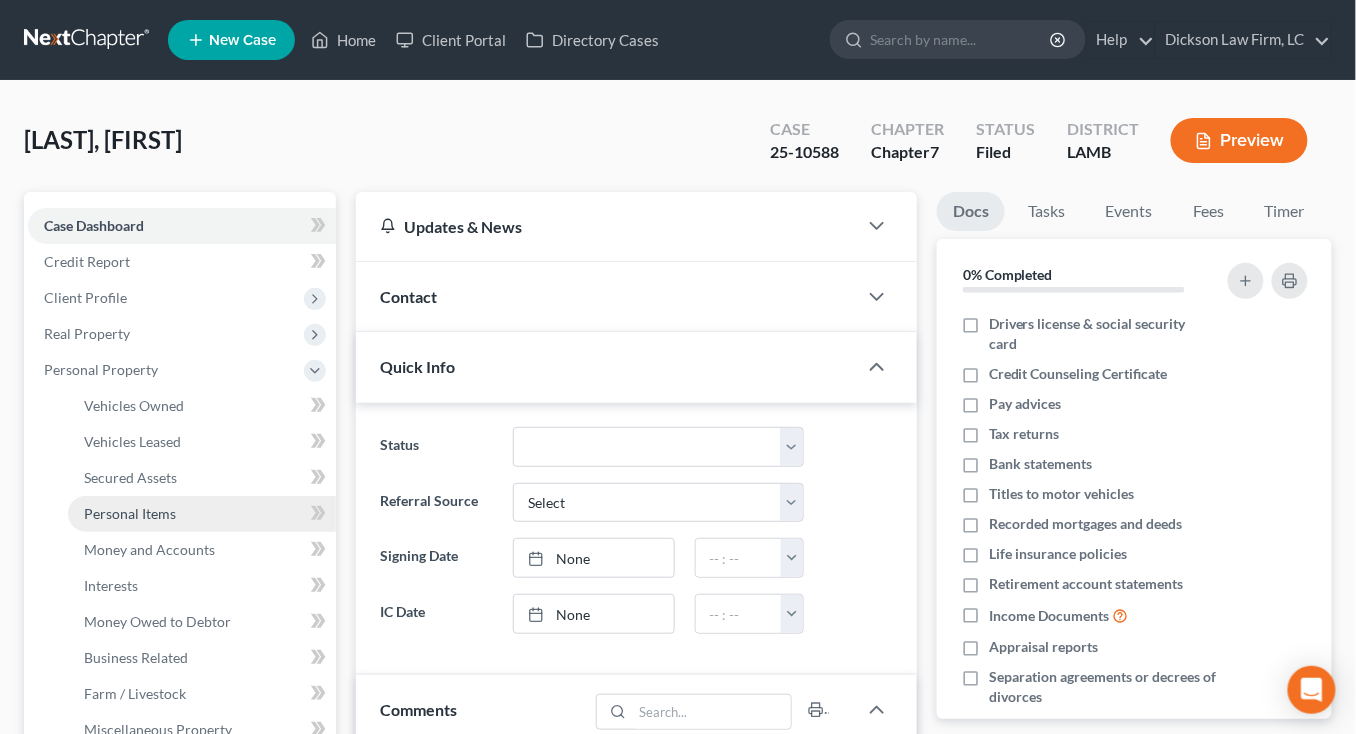 drag, startPoint x: 226, startPoint y: 521, endPoint x: 238, endPoint y: 539, distance: 21.633308 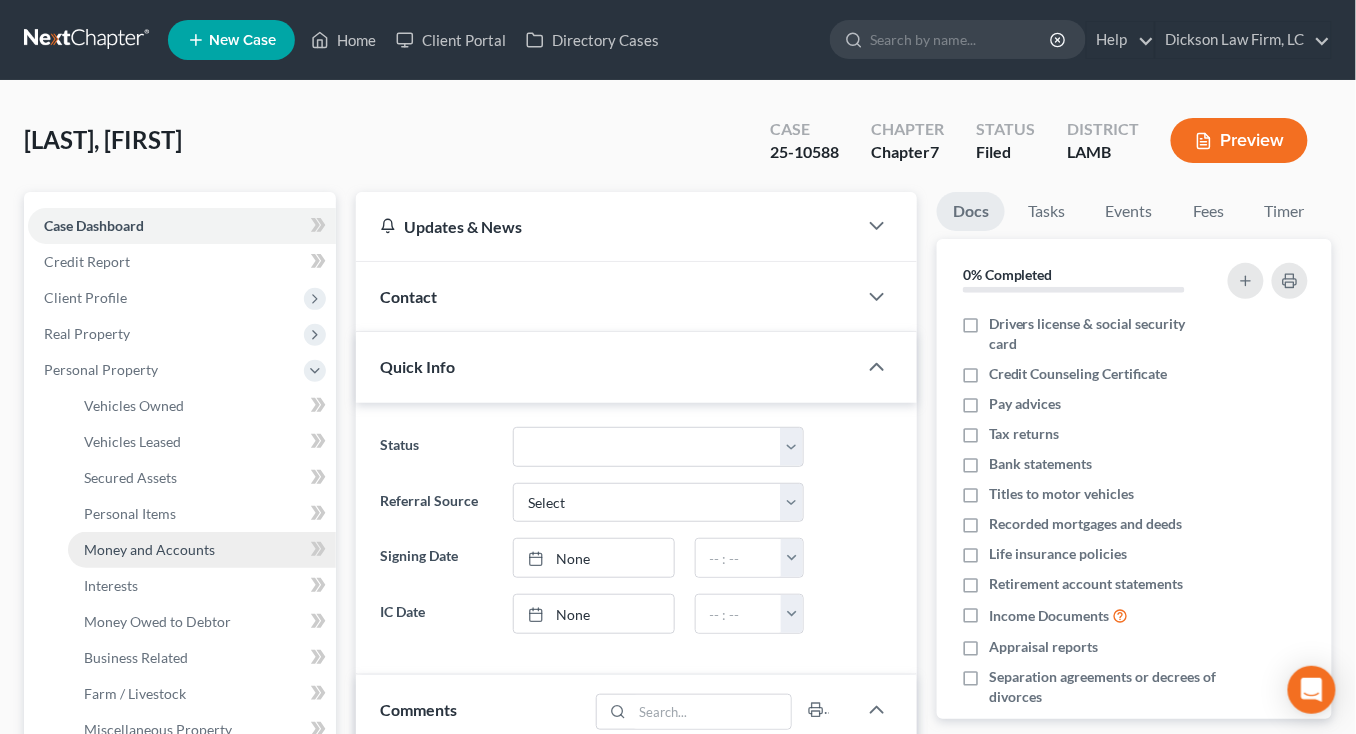 click on "Money and Accounts" at bounding box center (202, 550) 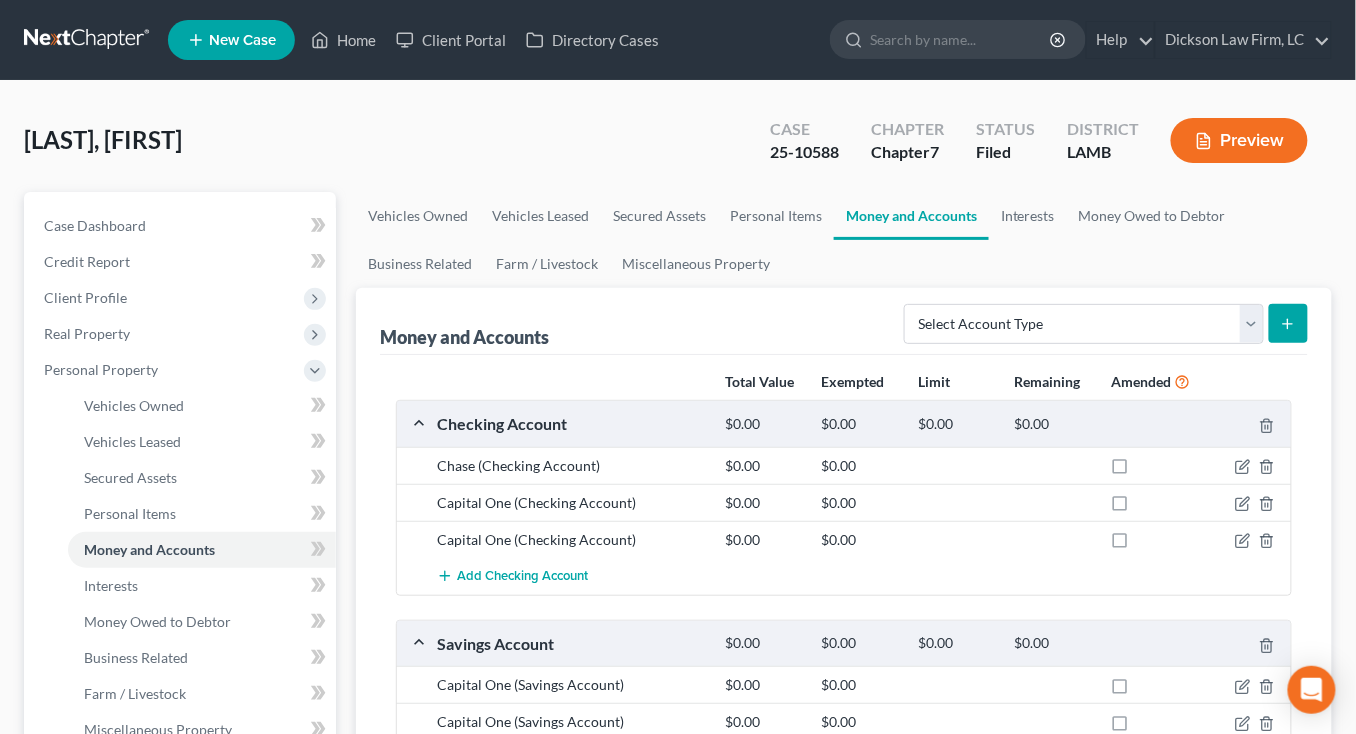 click on "Money and Accounts" at bounding box center [202, 550] 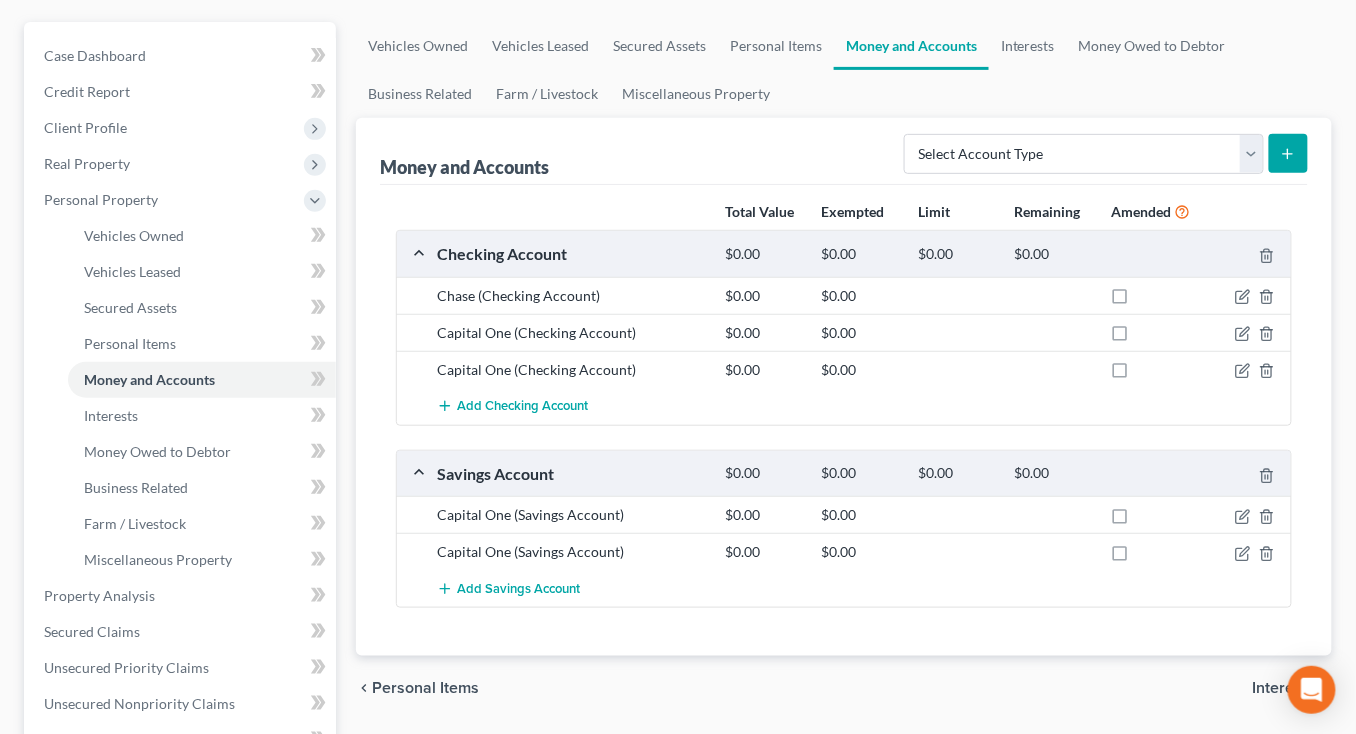 scroll, scrollTop: 175, scrollLeft: 0, axis: vertical 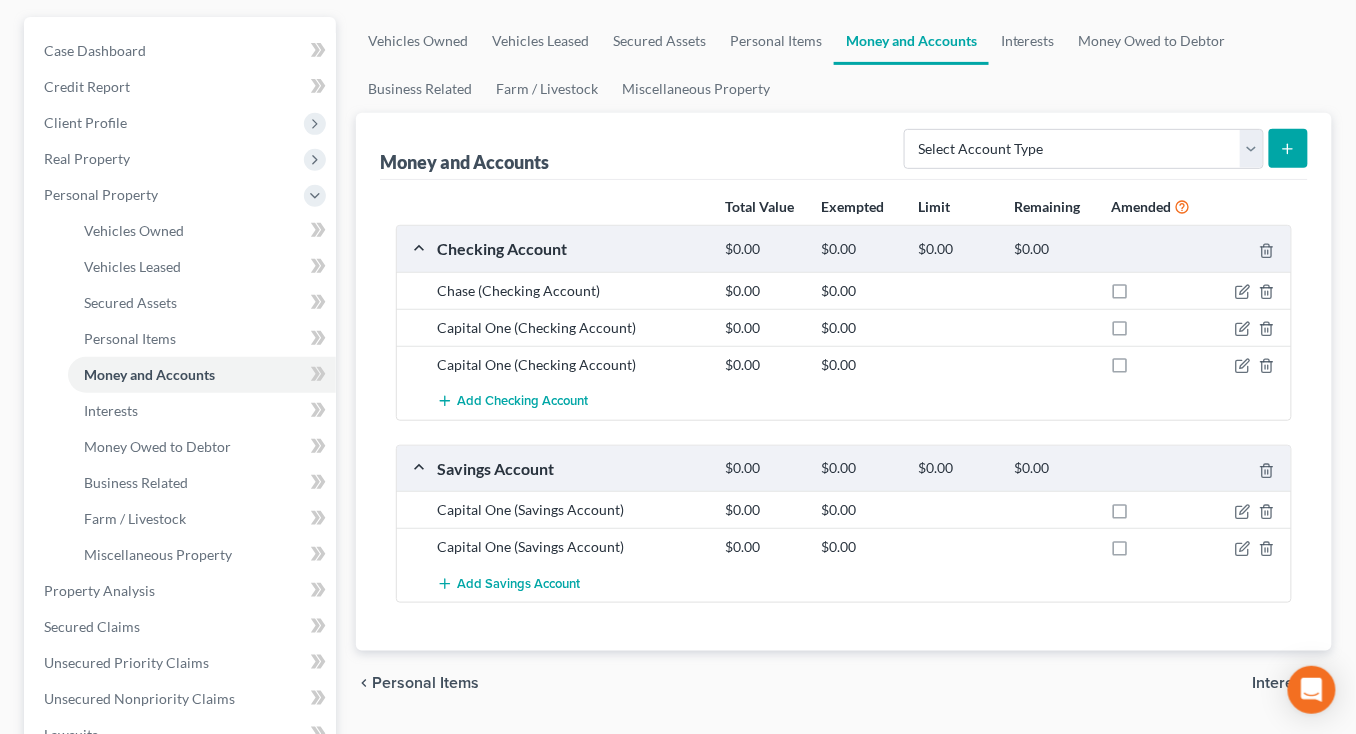 click at bounding box center (1245, 291) 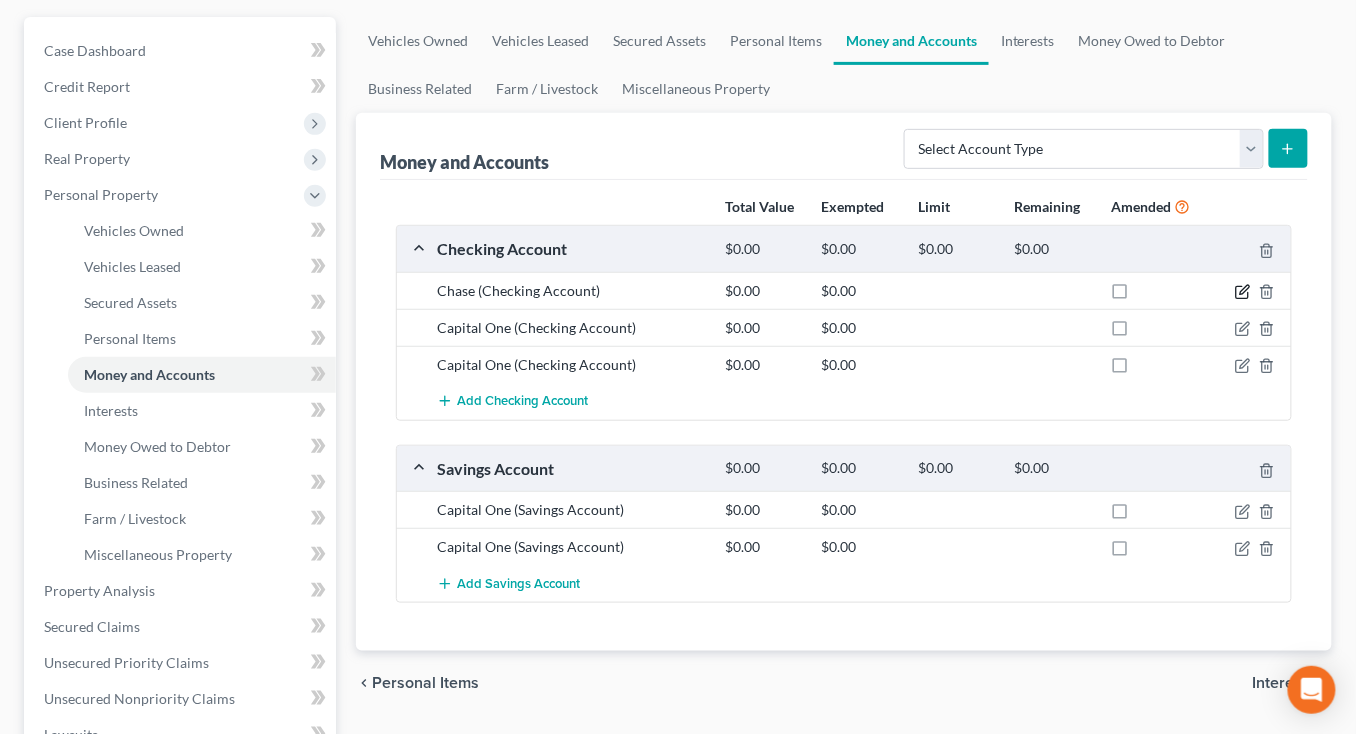 click at bounding box center [1245, 291] 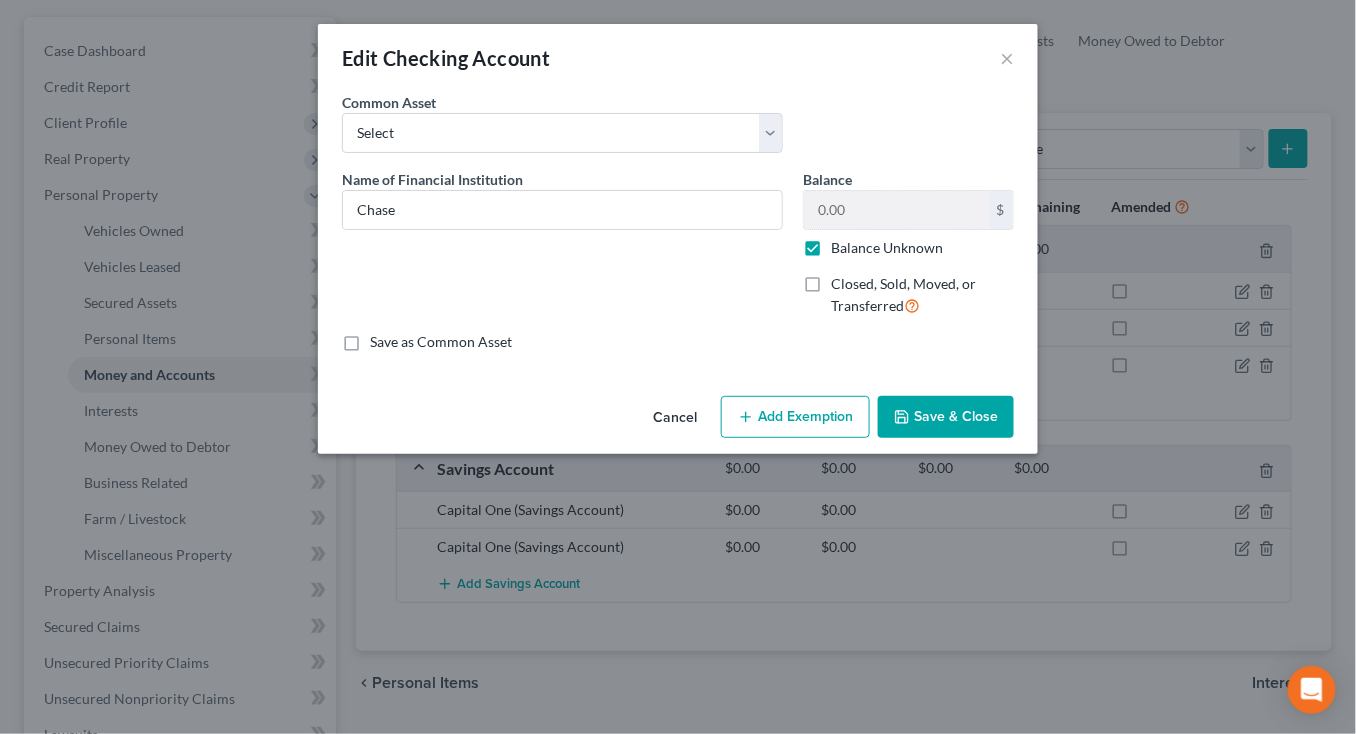 click on "Cancel" at bounding box center [675, 418] 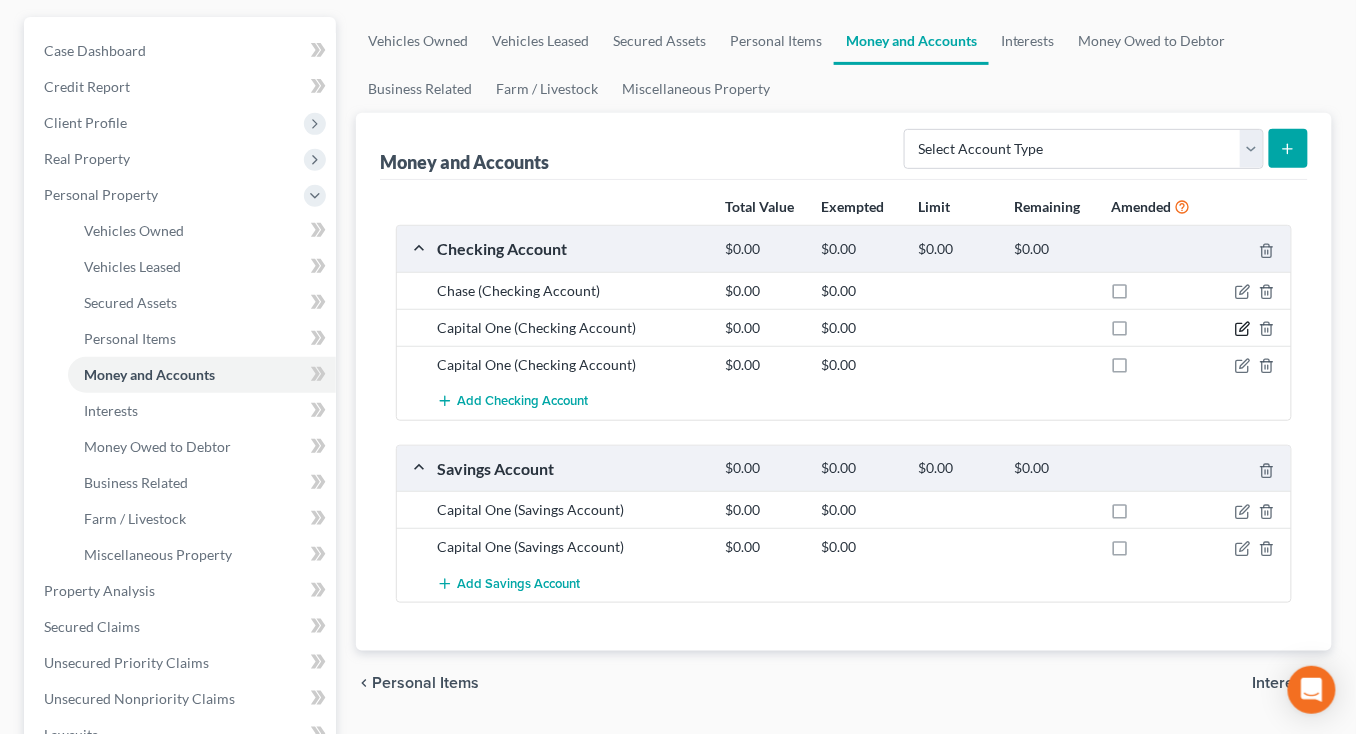 click 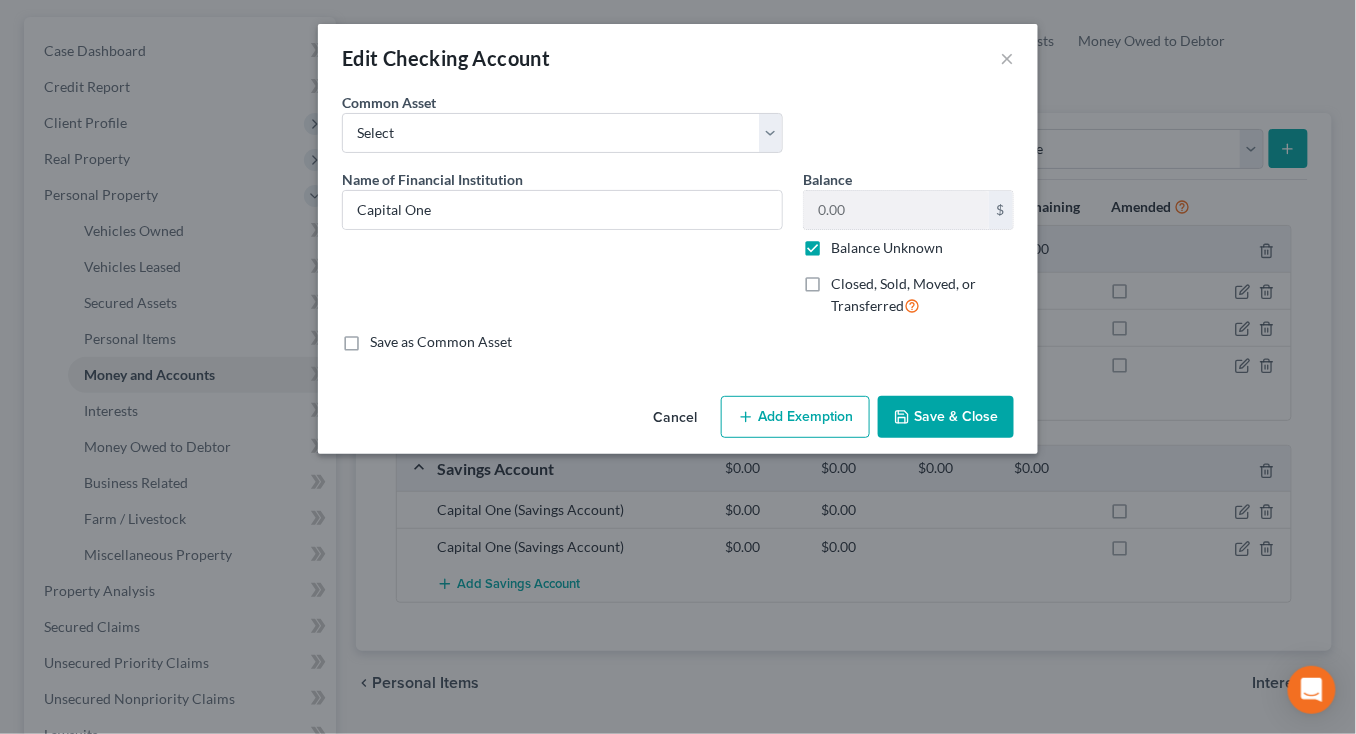 drag, startPoint x: 665, startPoint y: 421, endPoint x: 789, endPoint y: 419, distance: 124.01613 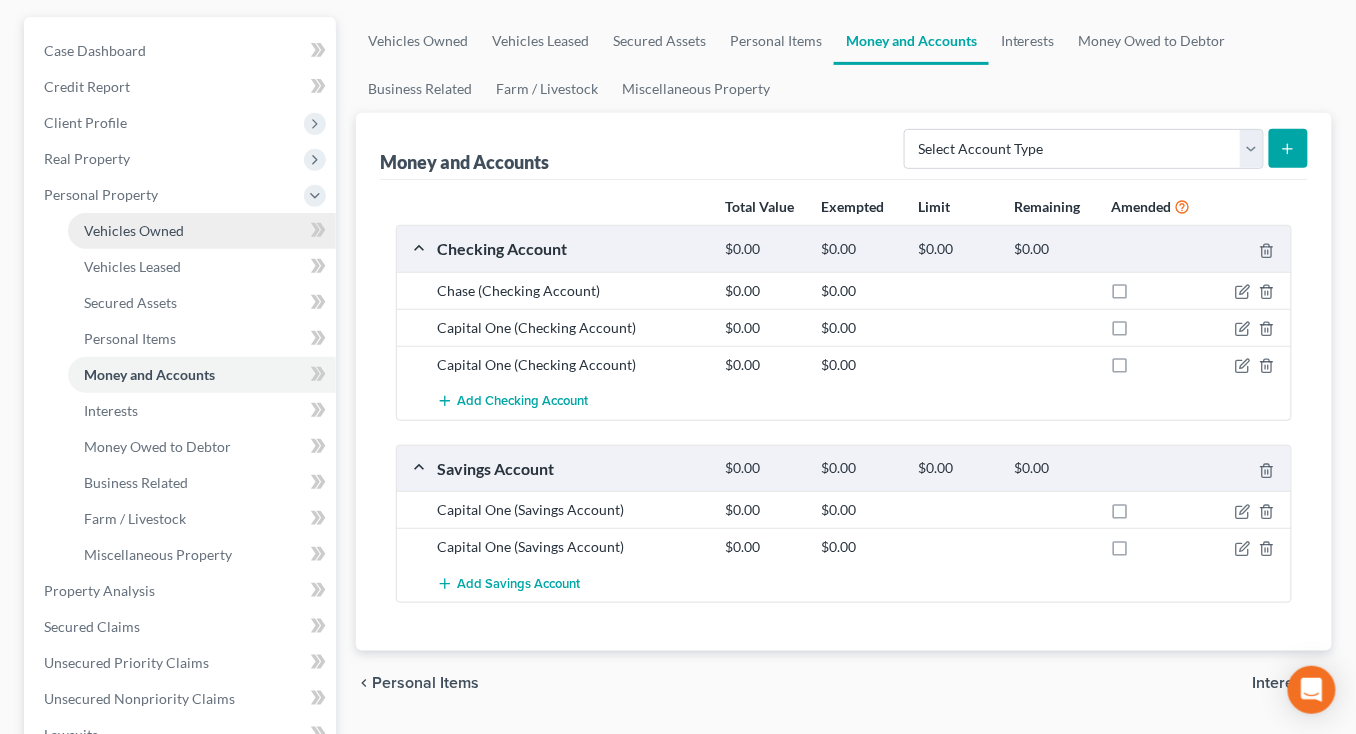 click on "Vehicles Owned" at bounding box center (202, 231) 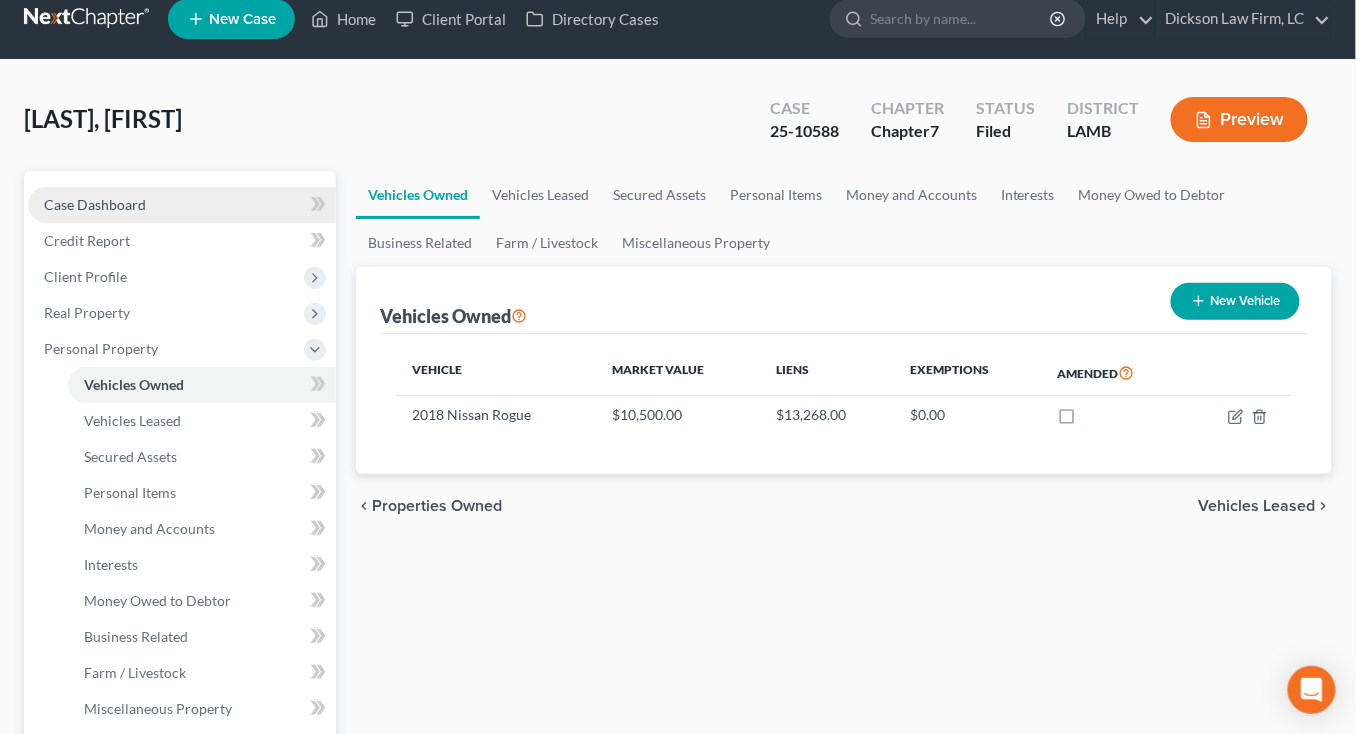 scroll, scrollTop: 0, scrollLeft: 0, axis: both 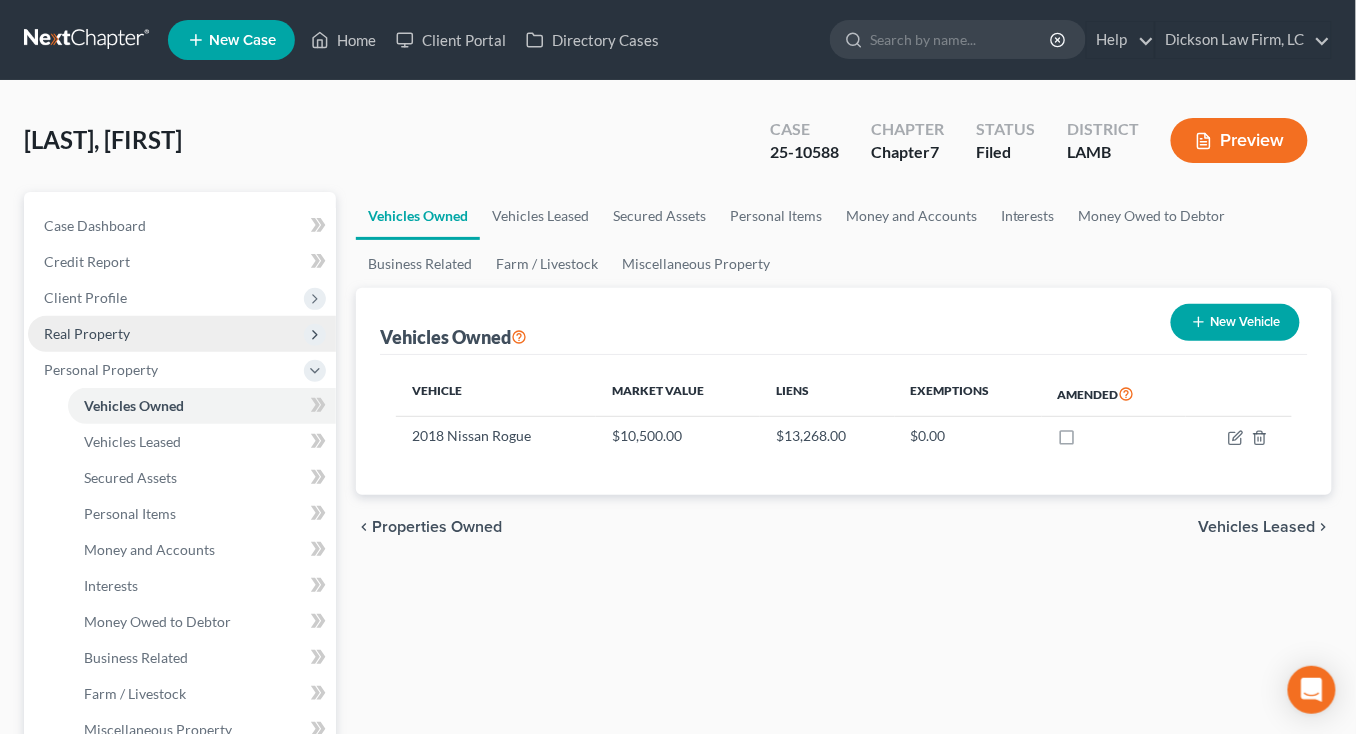 drag, startPoint x: 148, startPoint y: 323, endPoint x: 147, endPoint y: 338, distance: 15.033297 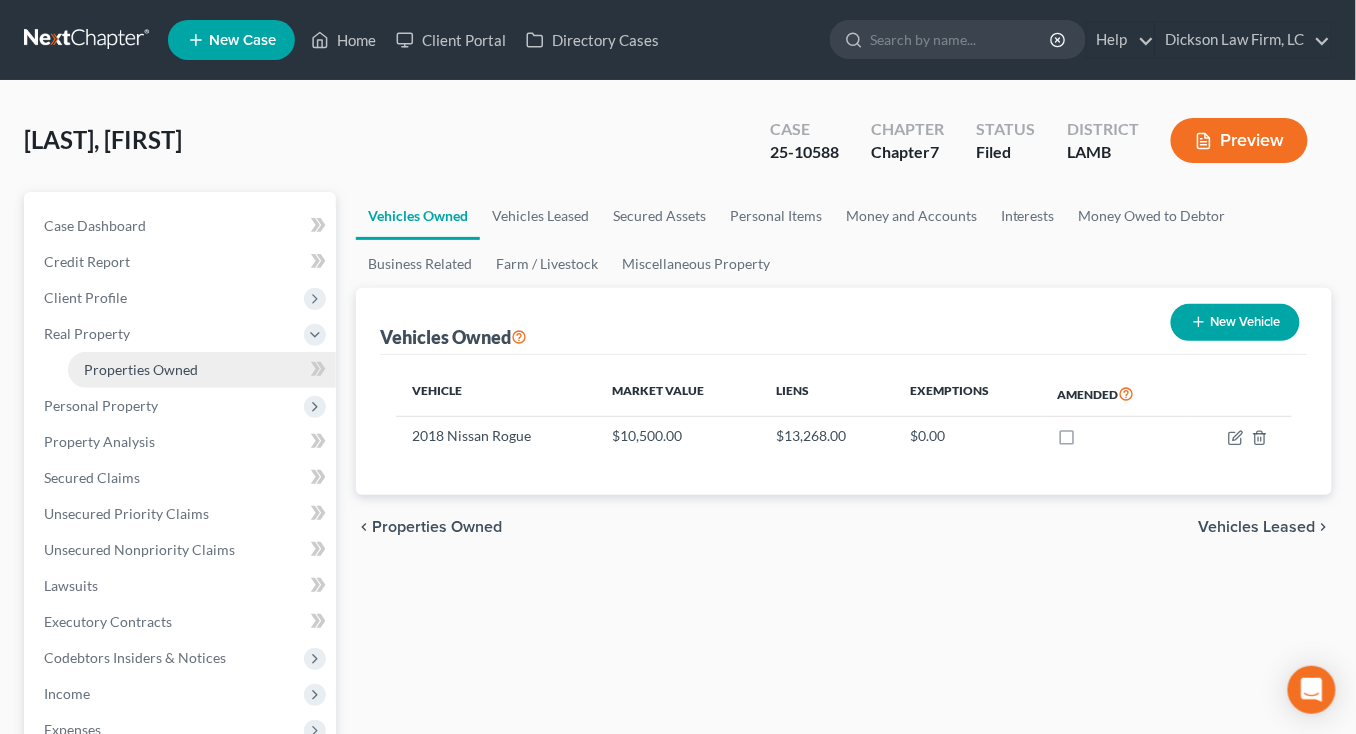 drag, startPoint x: 153, startPoint y: 369, endPoint x: 225, endPoint y: 364, distance: 72.1734 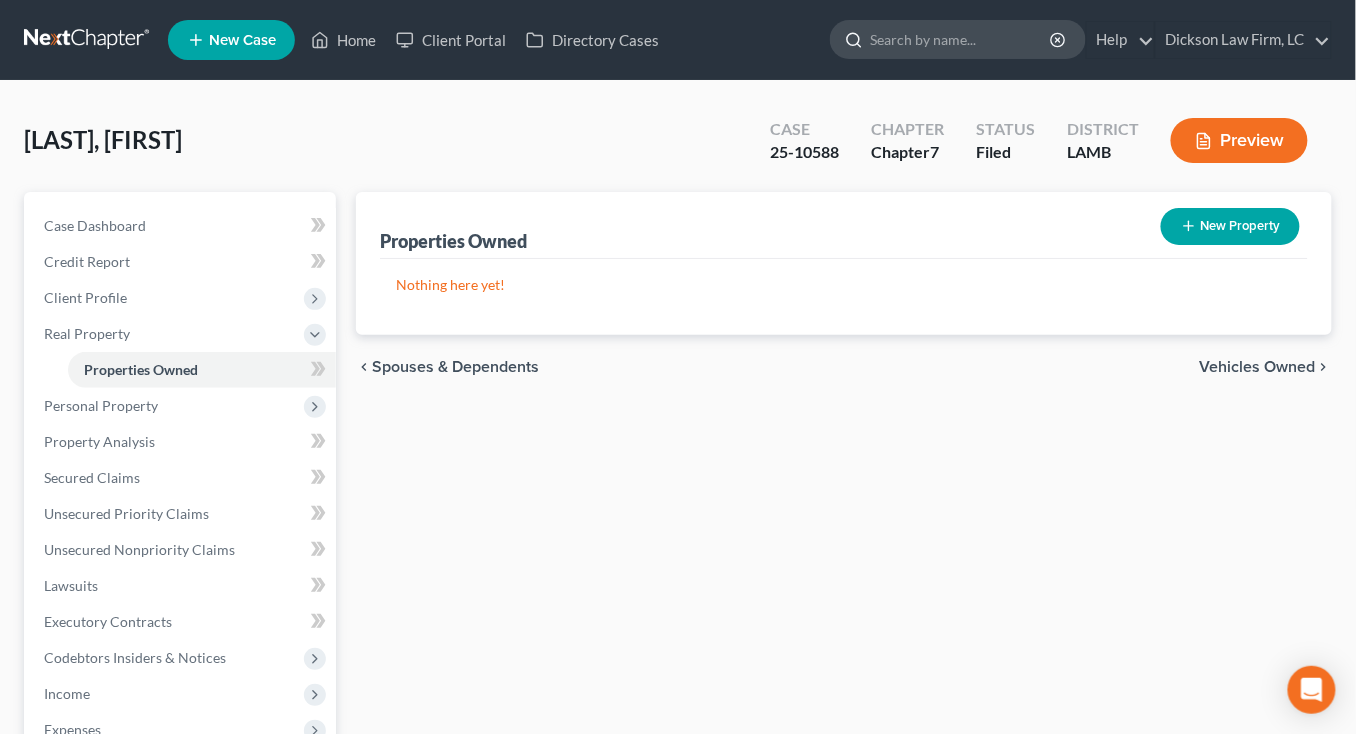 click at bounding box center [961, 39] 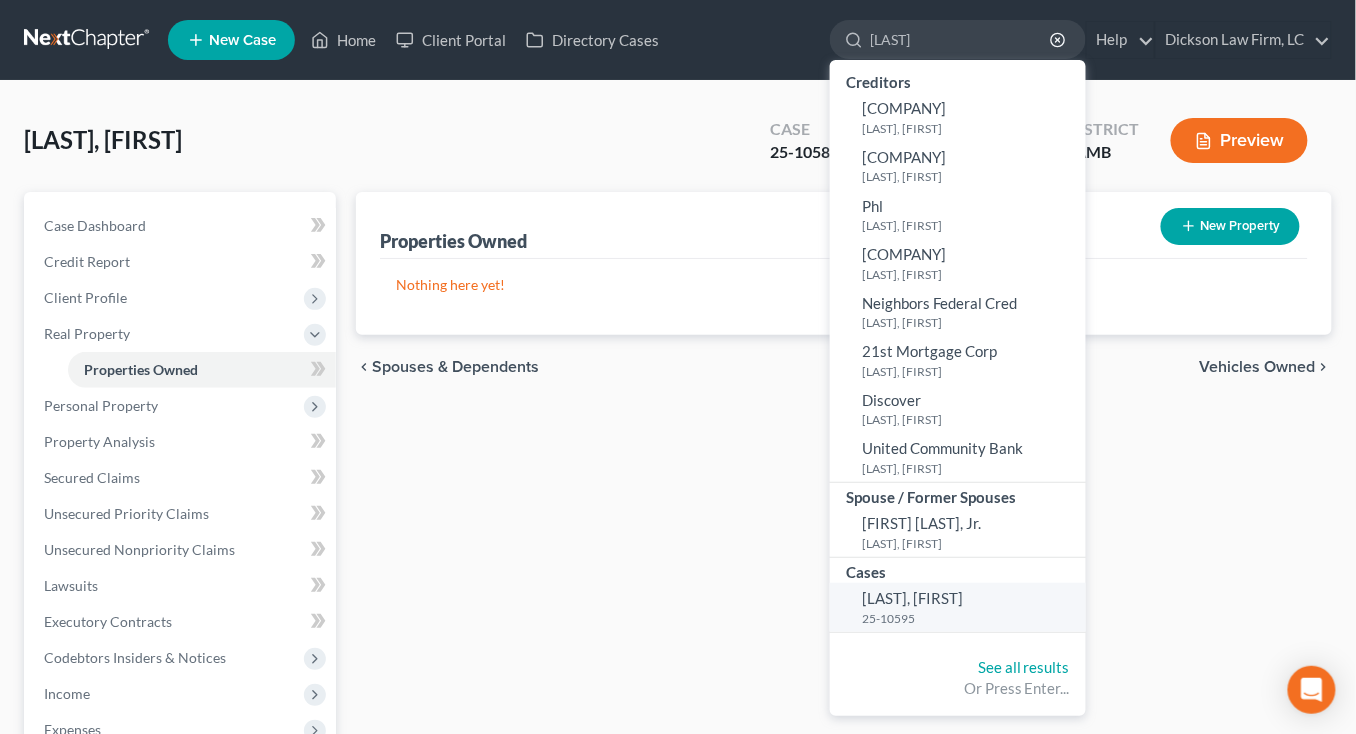 type on "[LAST]" 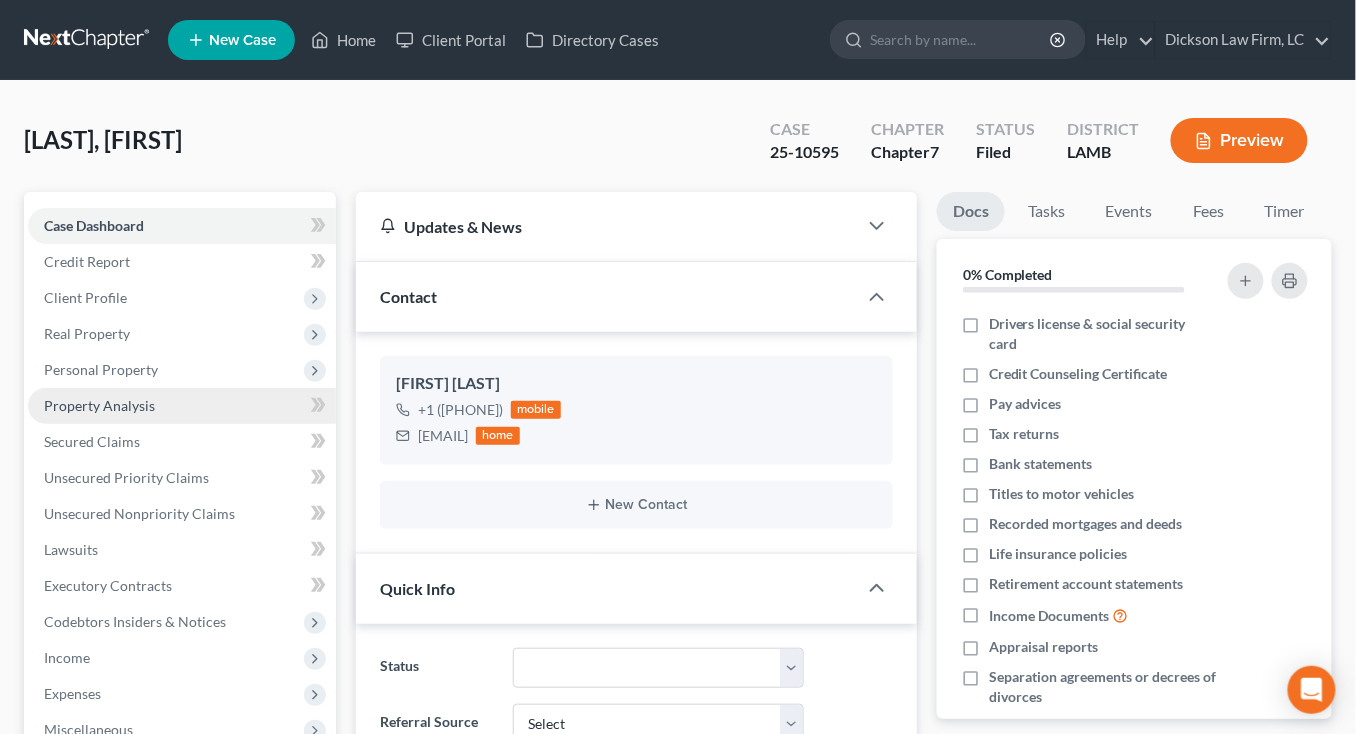 click on "Property Analysis" at bounding box center [182, 406] 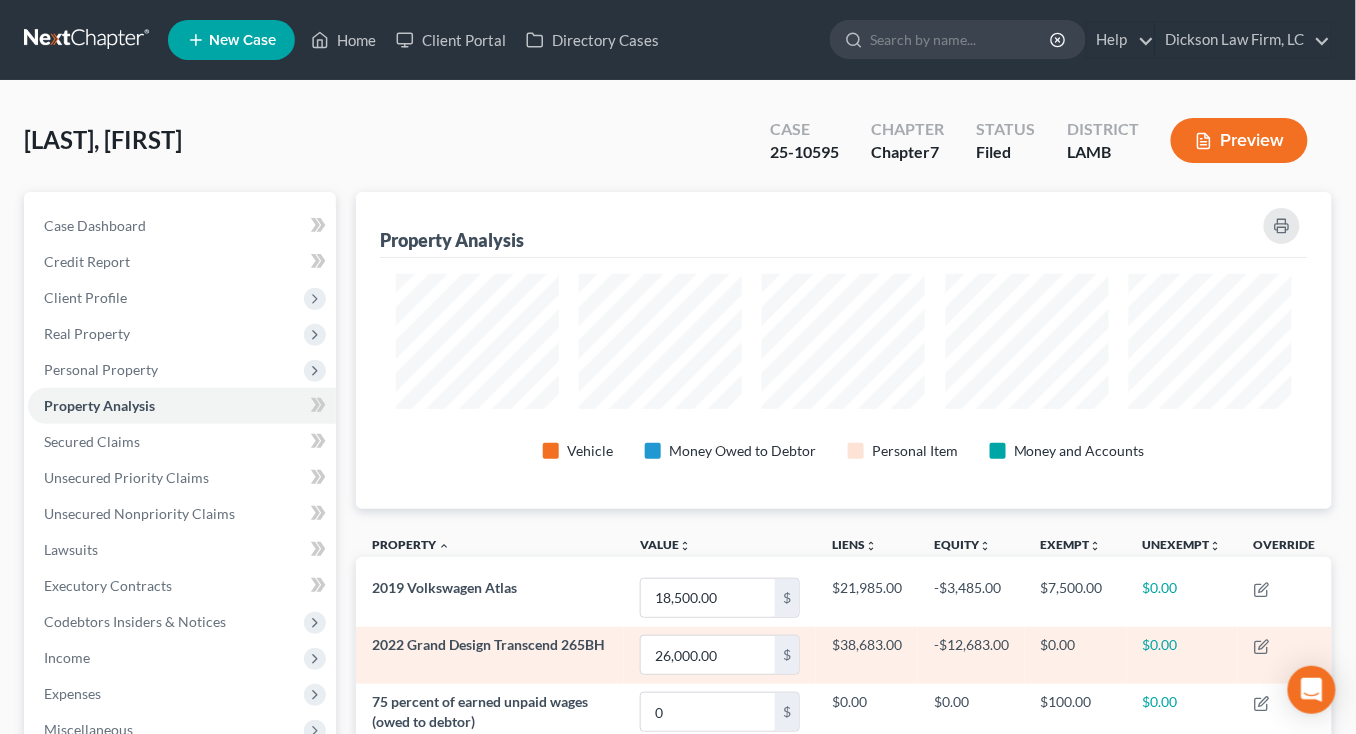 scroll, scrollTop: 242, scrollLeft: 0, axis: vertical 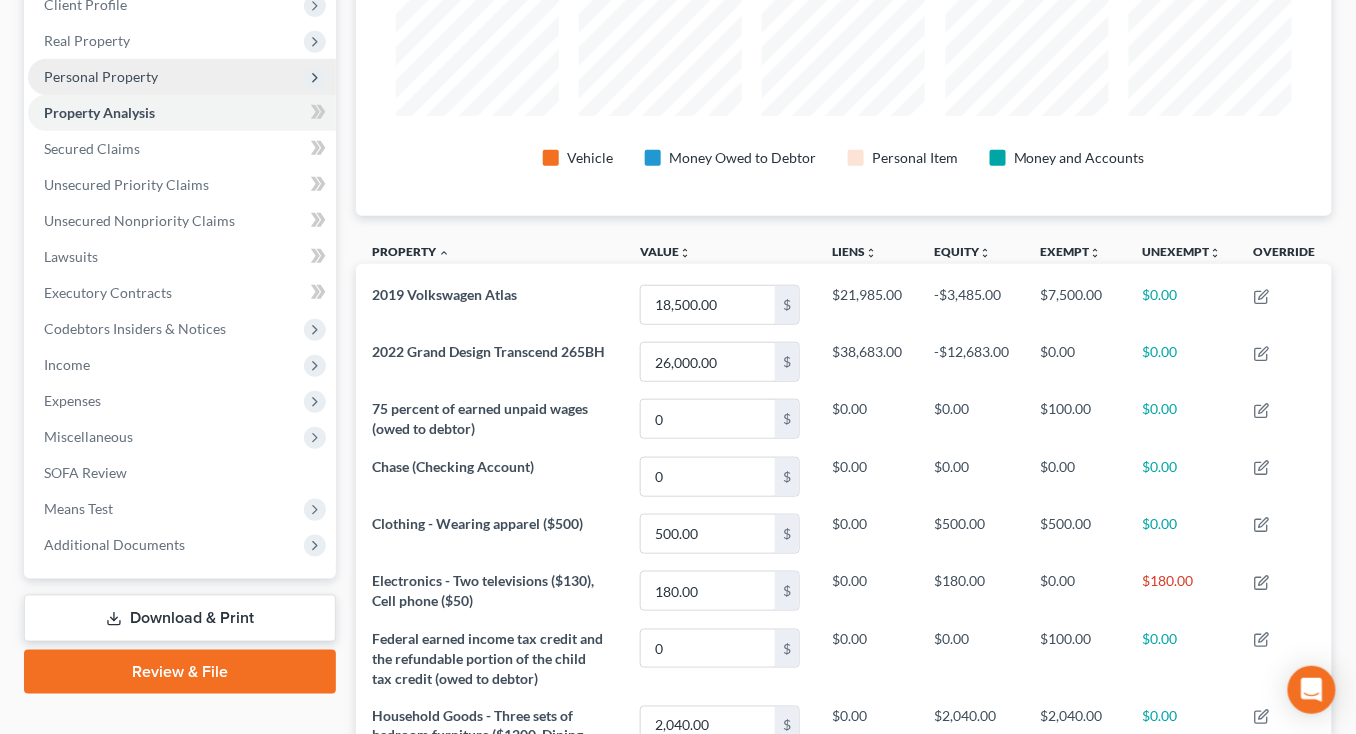 click on "Personal Property" at bounding box center (101, 76) 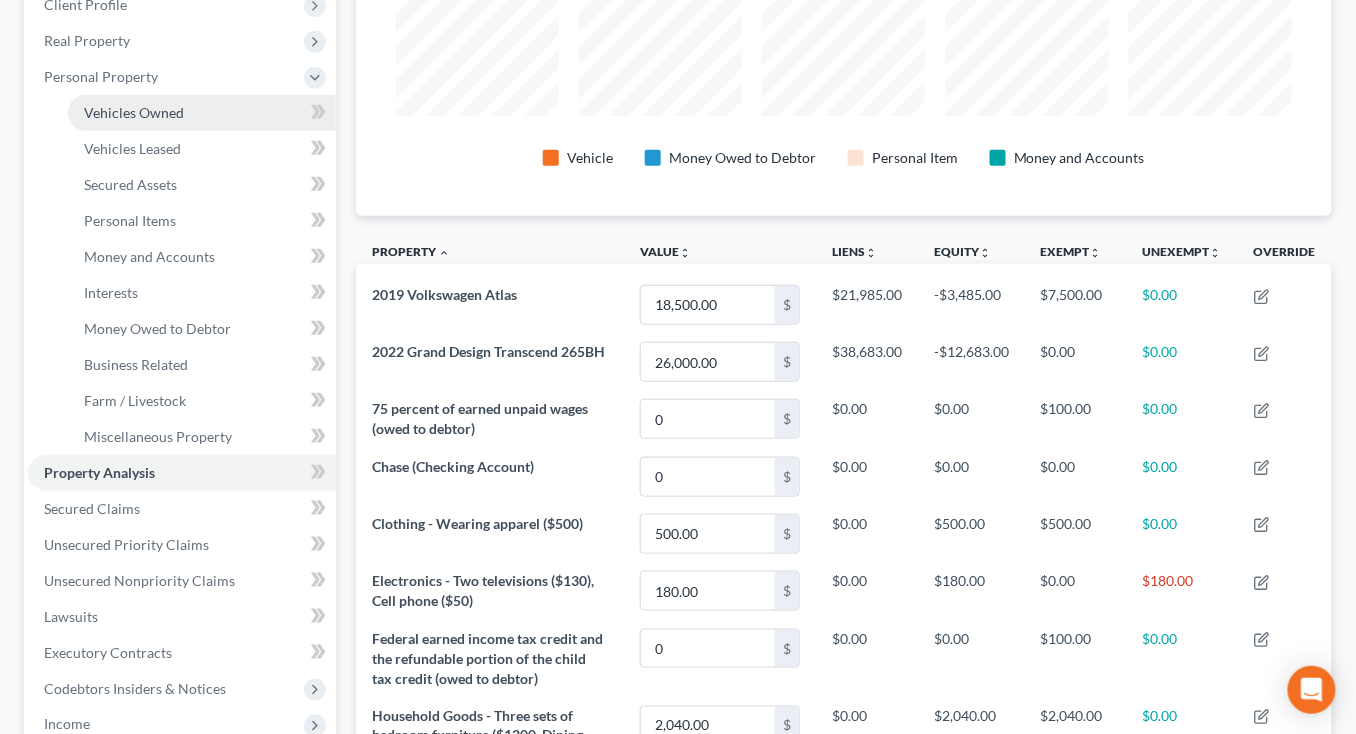 click on "Vehicles Owned" at bounding box center [134, 112] 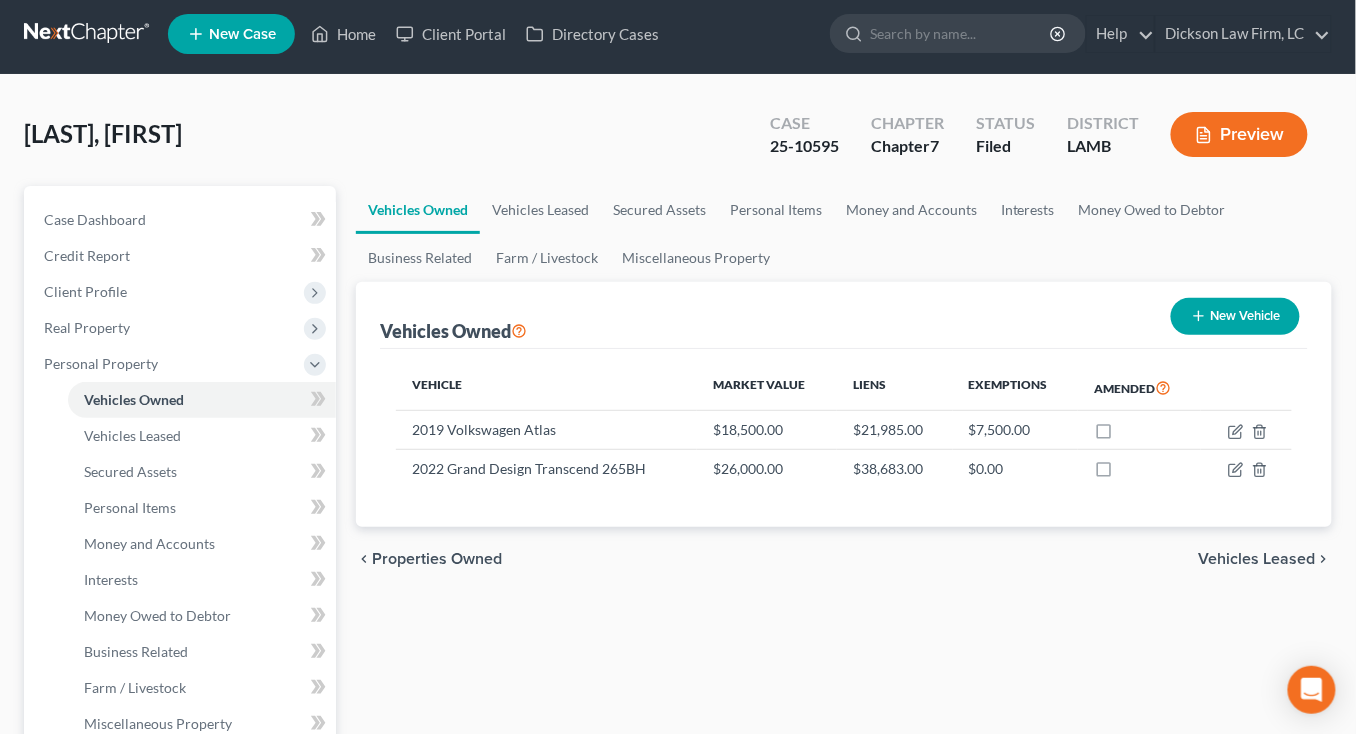 scroll, scrollTop: 0, scrollLeft: 0, axis: both 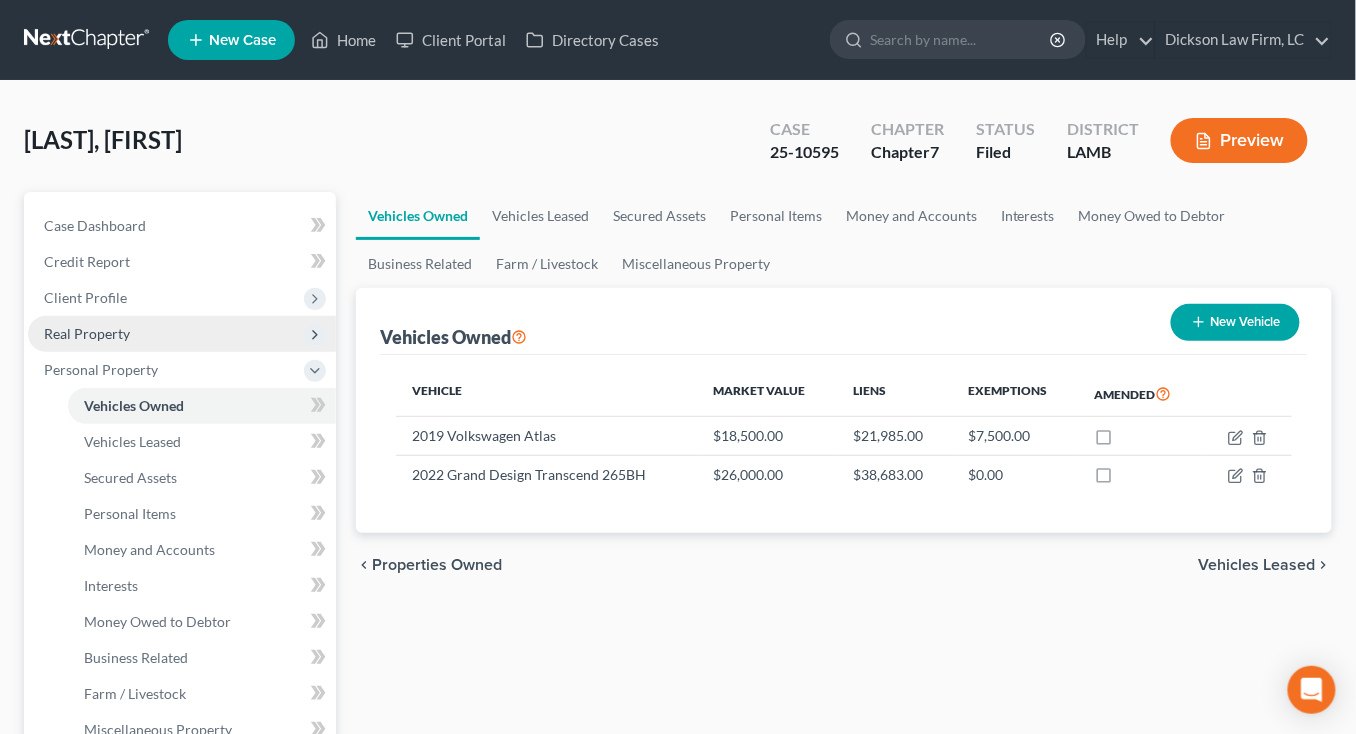 click on "Real Property" at bounding box center [182, 334] 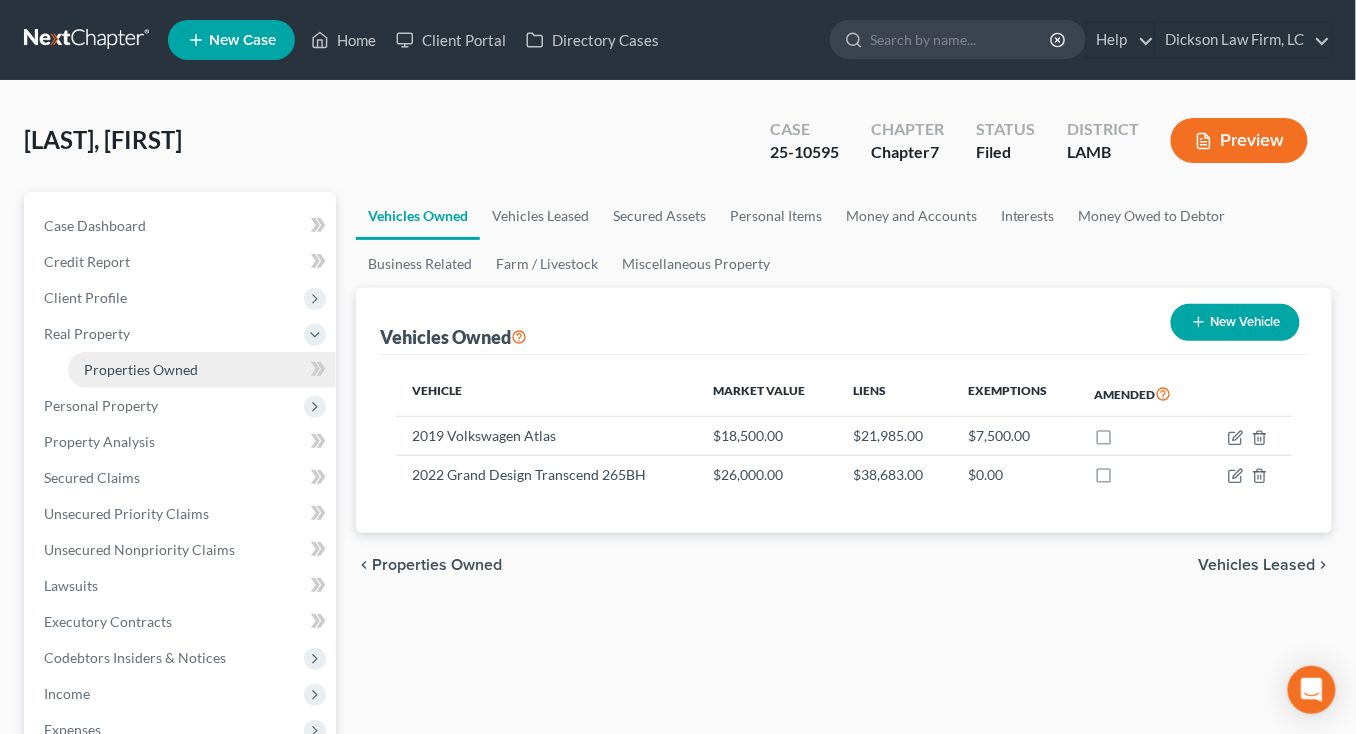 click on "Properties Owned" at bounding box center [141, 369] 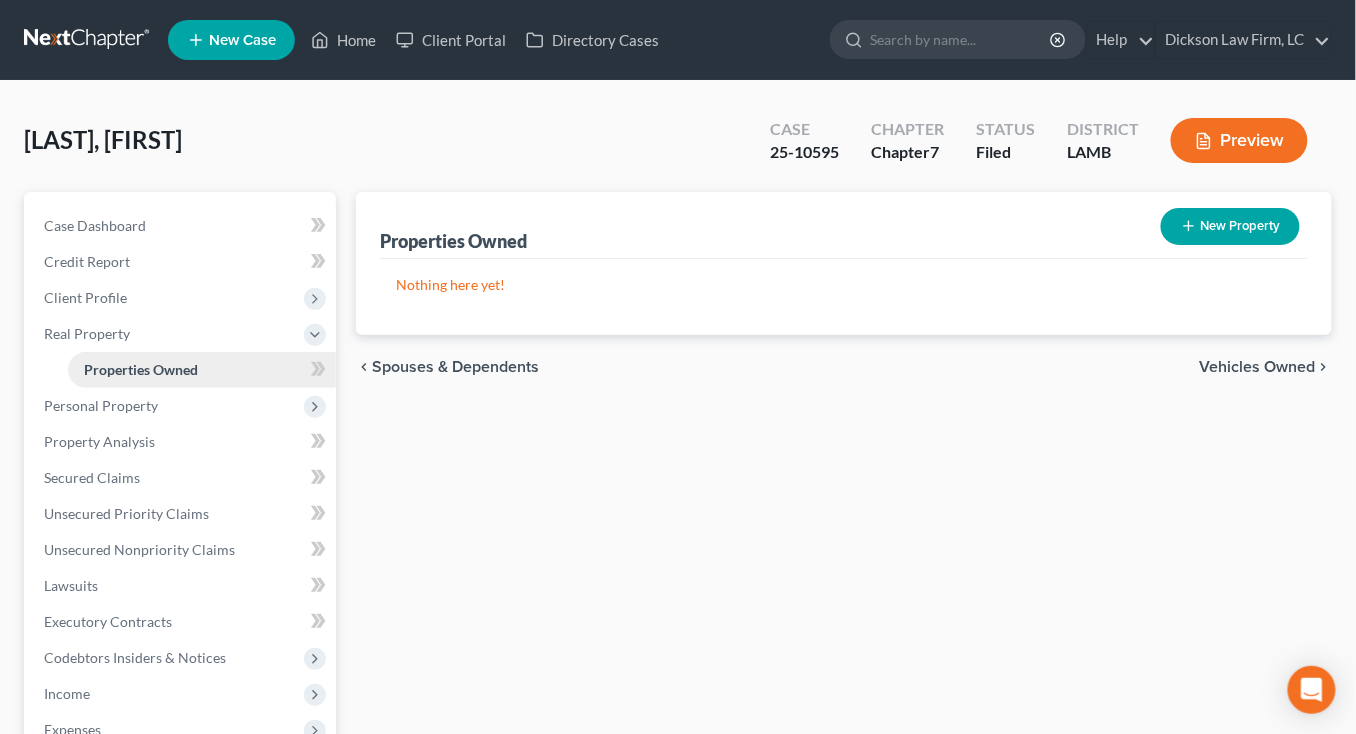 click on "Properties Owned" at bounding box center (141, 369) 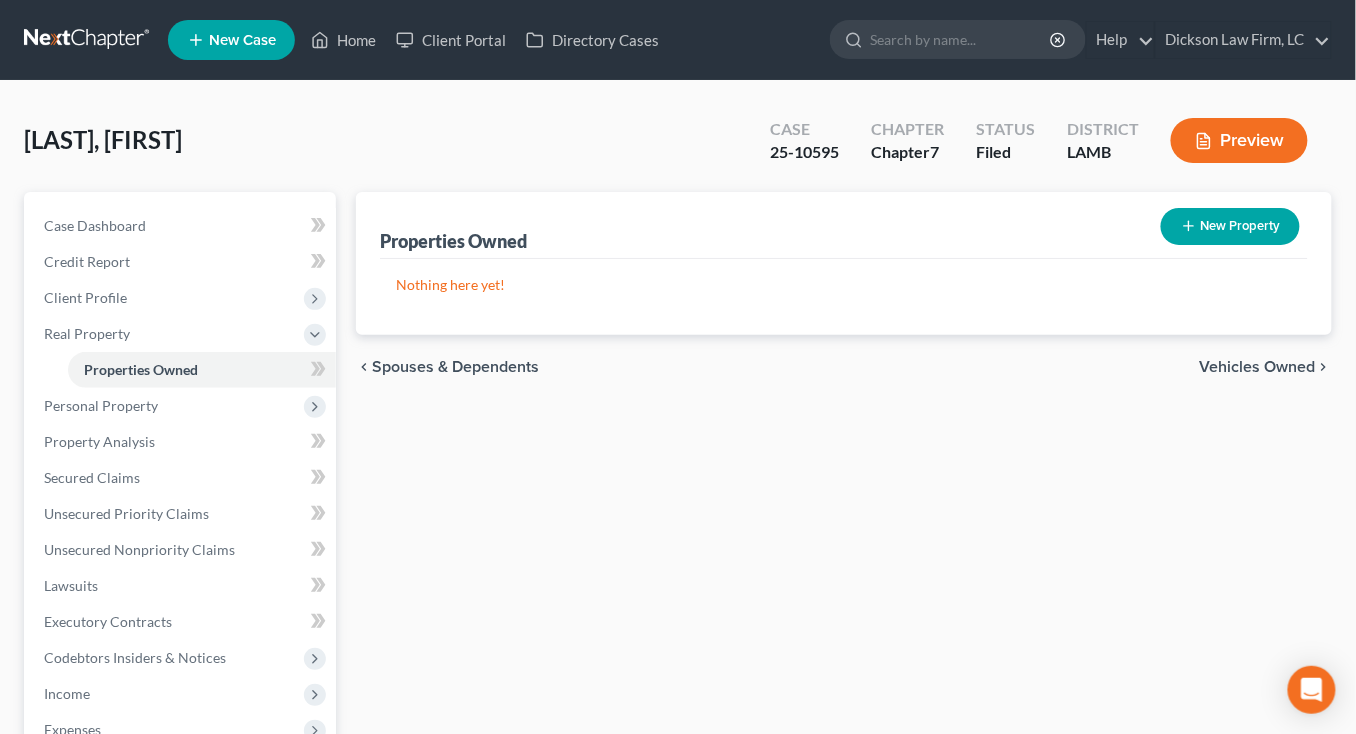 drag, startPoint x: 120, startPoint y: 403, endPoint x: 129, endPoint y: 428, distance: 26.57066 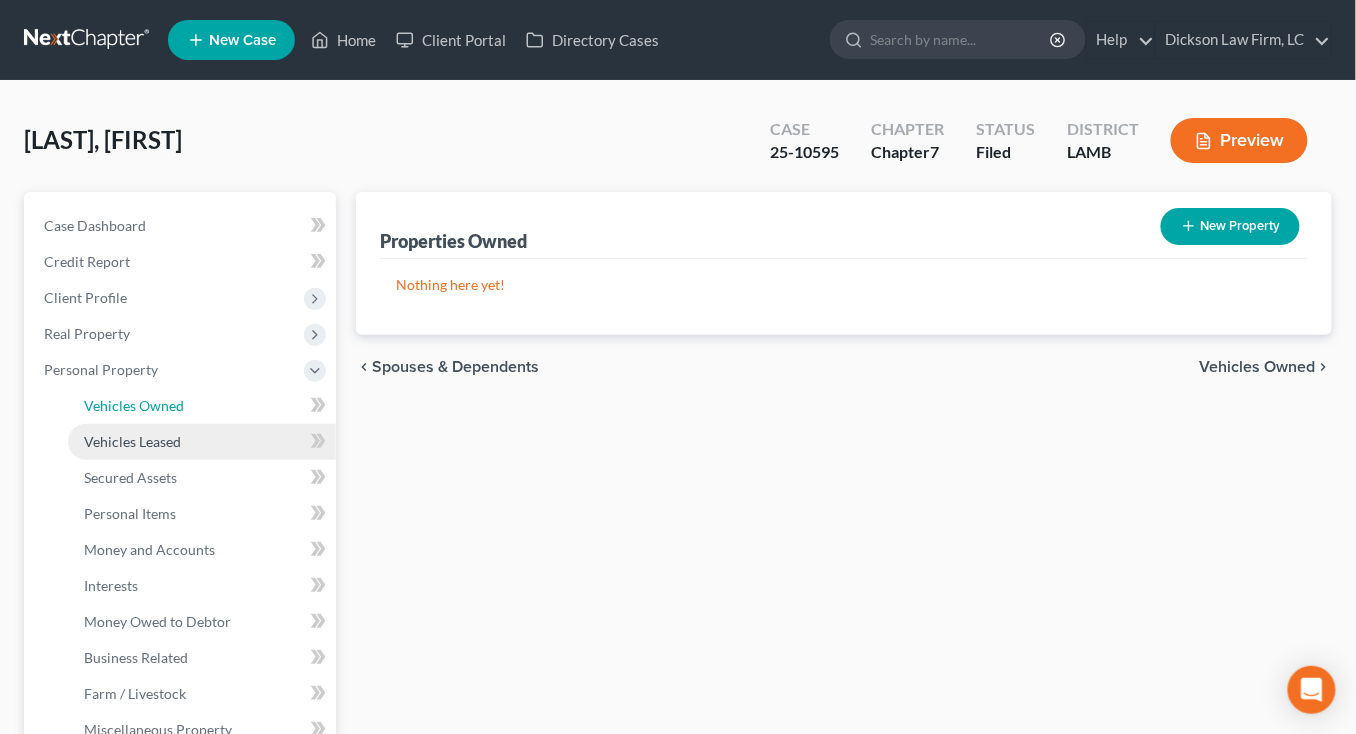 drag, startPoint x: 130, startPoint y: 431, endPoint x: 209, endPoint y: 430, distance: 79.00633 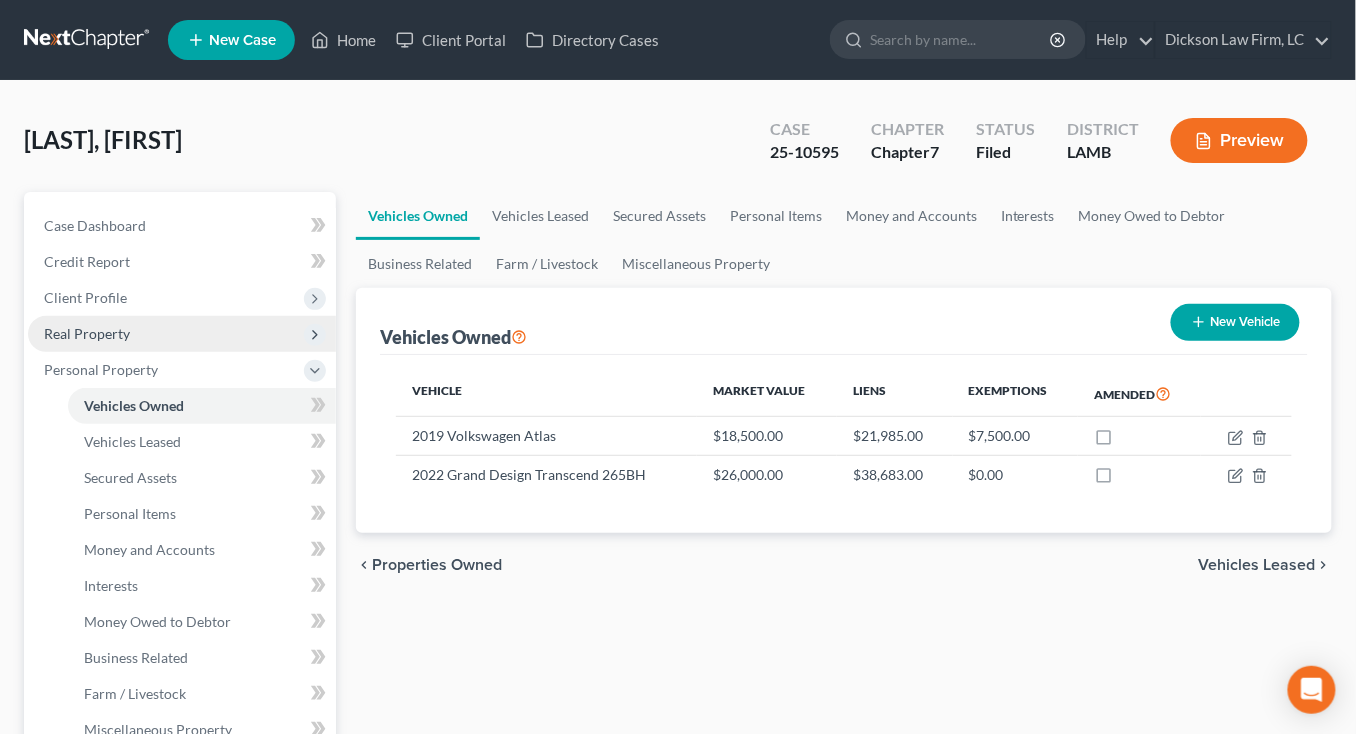 click on "Real Property" at bounding box center (182, 334) 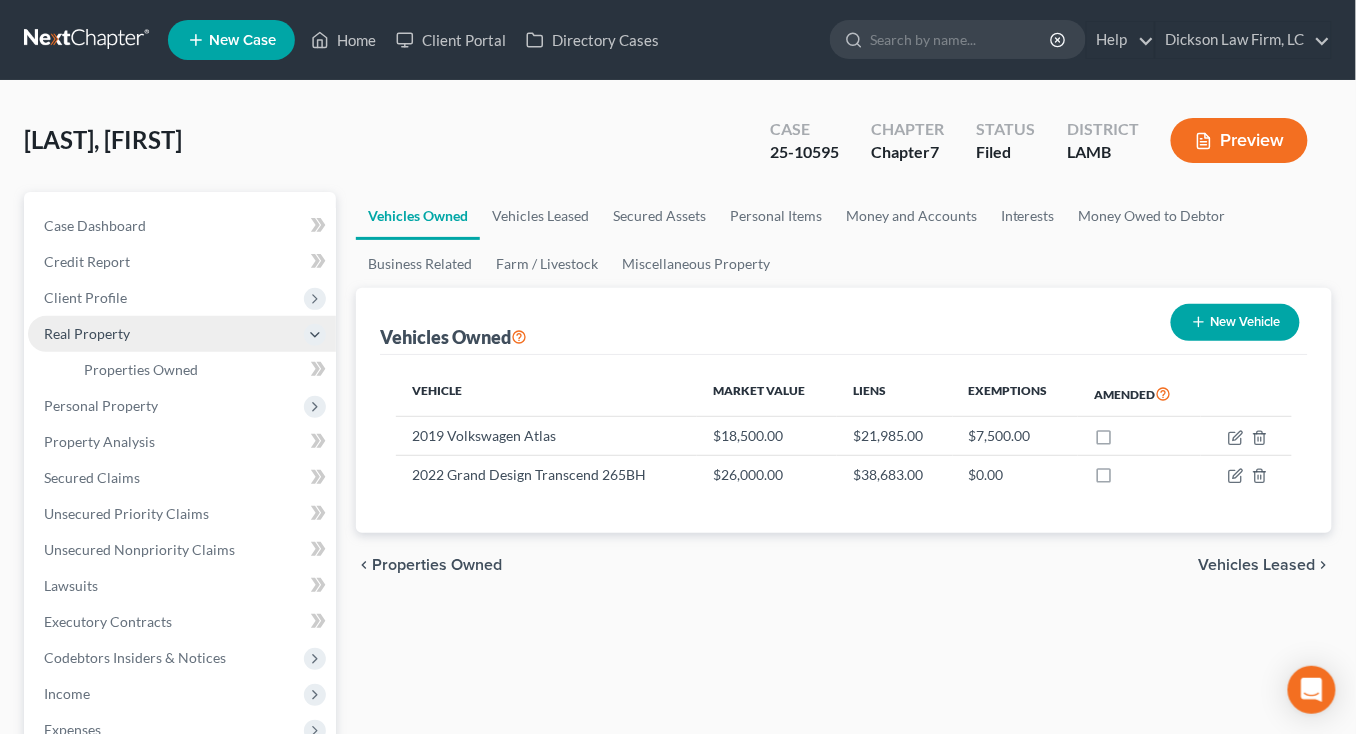 click on "Real Property" at bounding box center (182, 334) 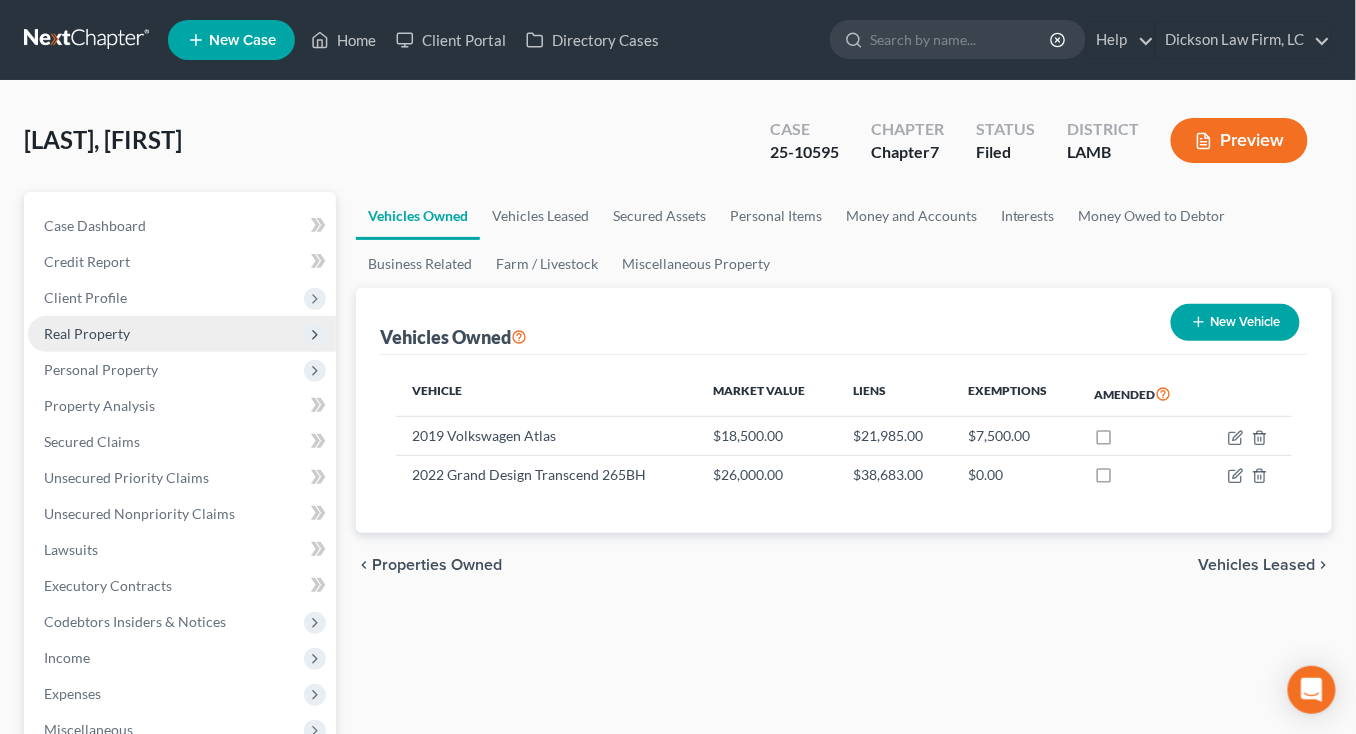 click on "Client Profile" at bounding box center (182, 298) 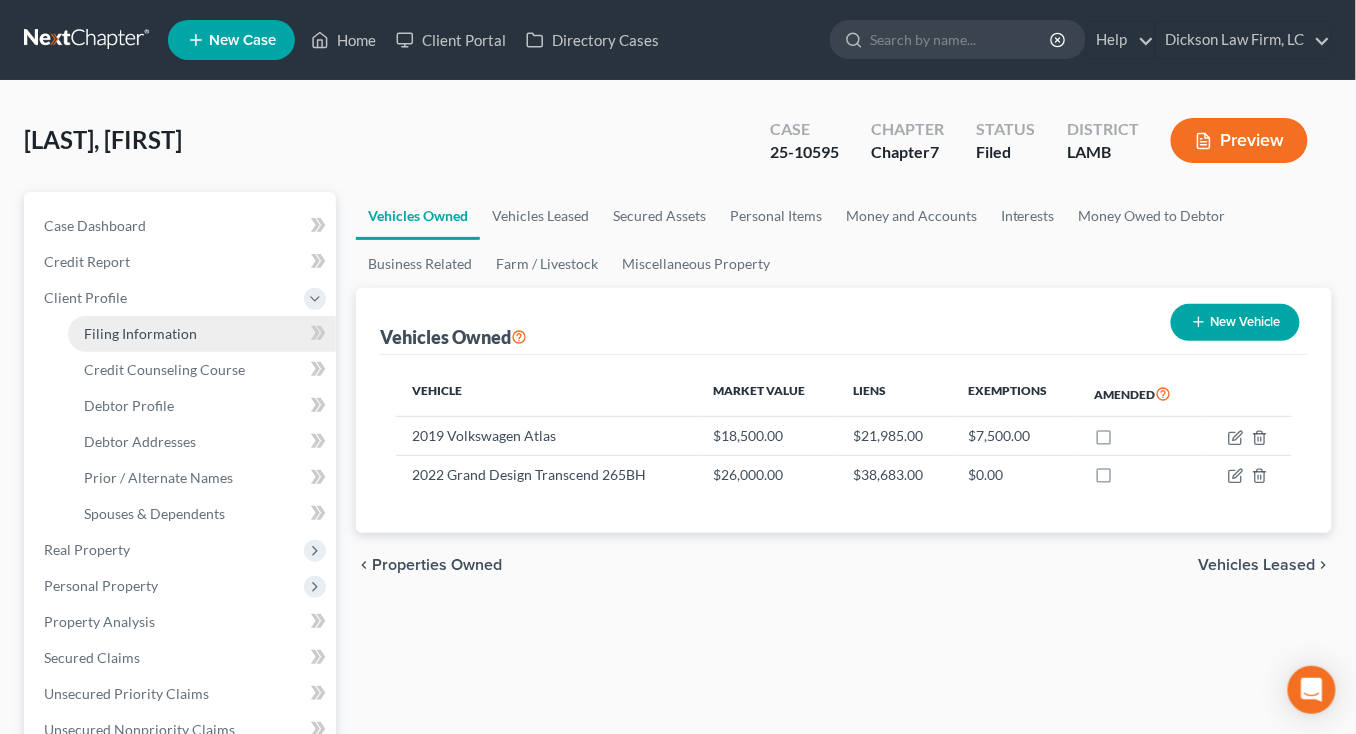click on "Filing Information" at bounding box center (202, 334) 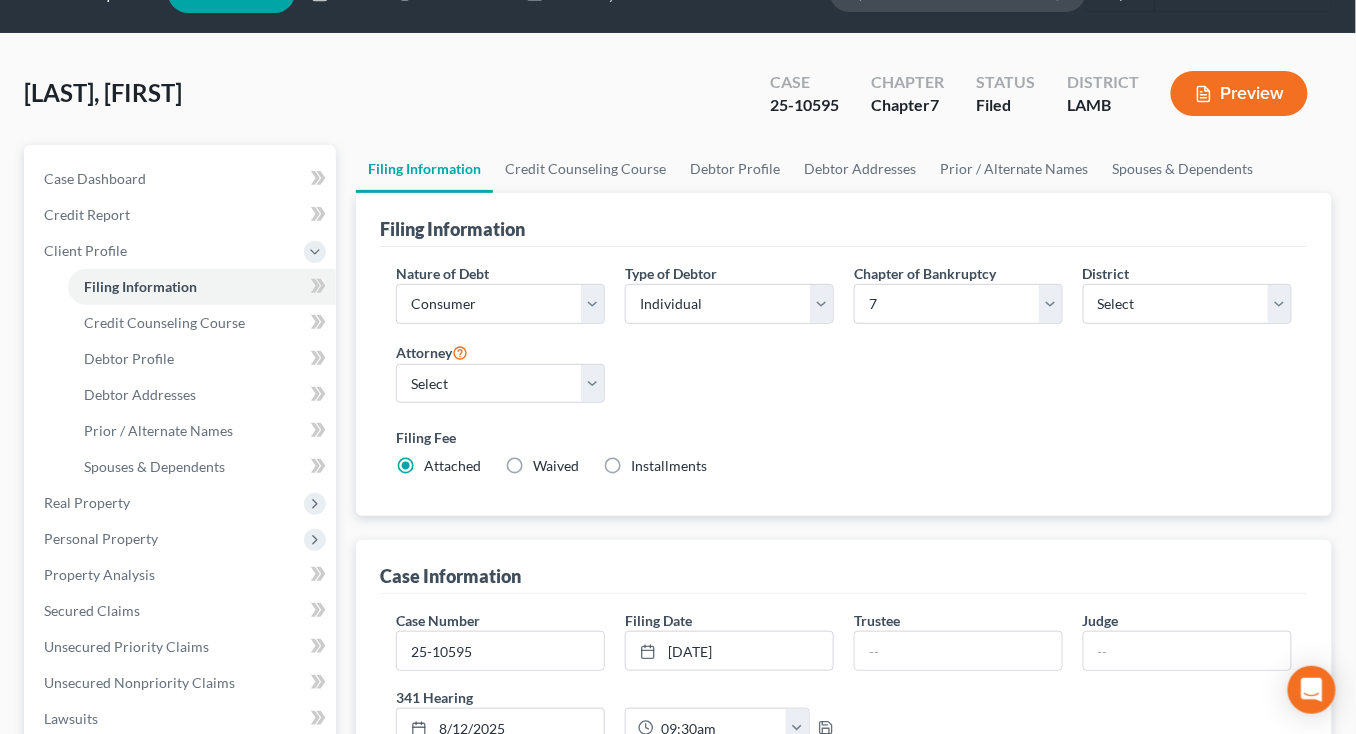 scroll, scrollTop: 52, scrollLeft: 0, axis: vertical 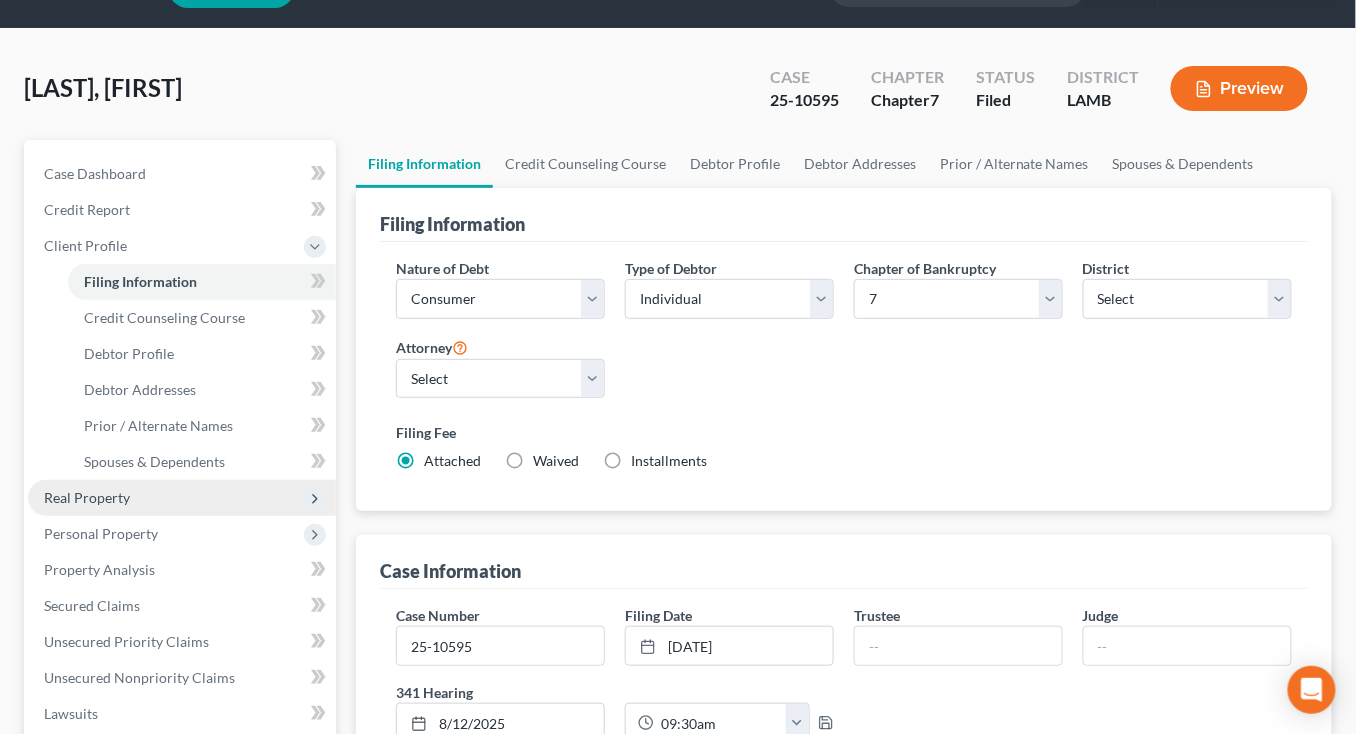 drag, startPoint x: 158, startPoint y: 499, endPoint x: 161, endPoint y: 518, distance: 19.235384 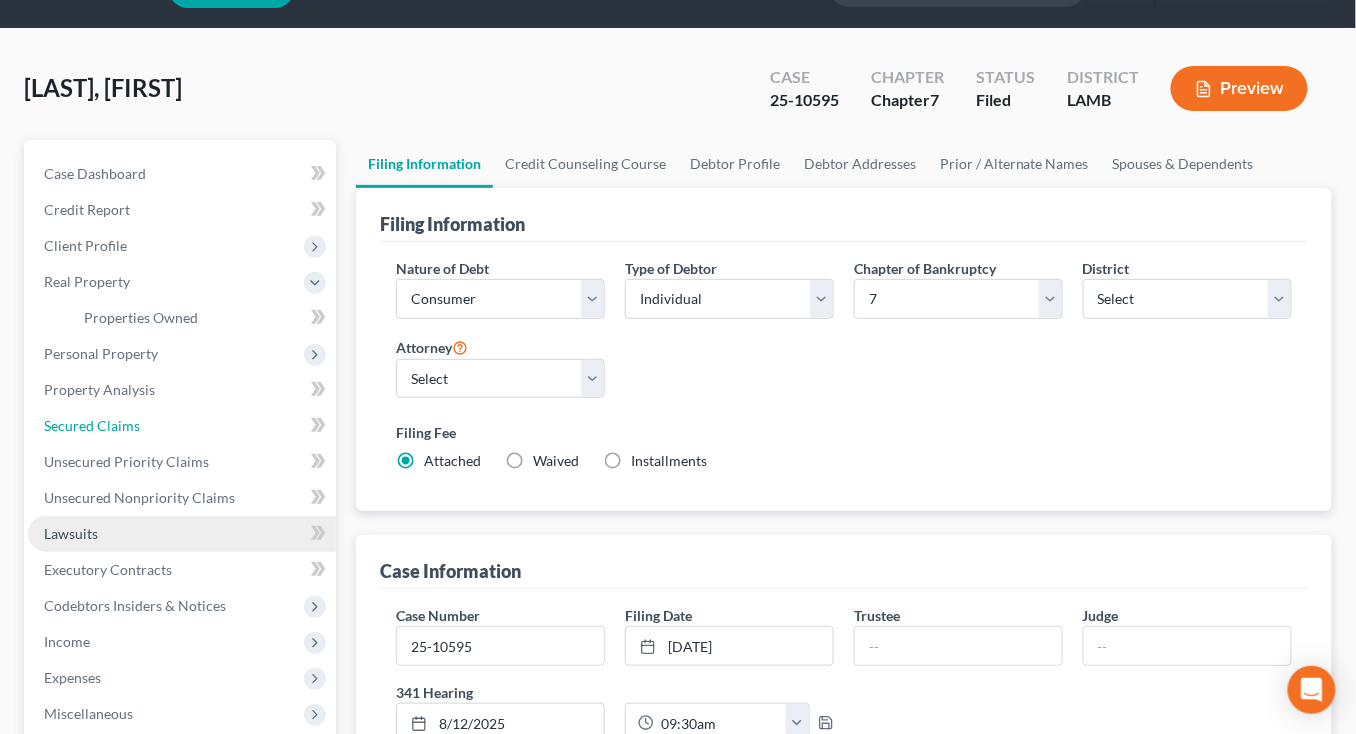 click on "Case Dashboard
Payments
Invoices
Payments
Payments
Credit Report
Client Profile" at bounding box center [182, 498] 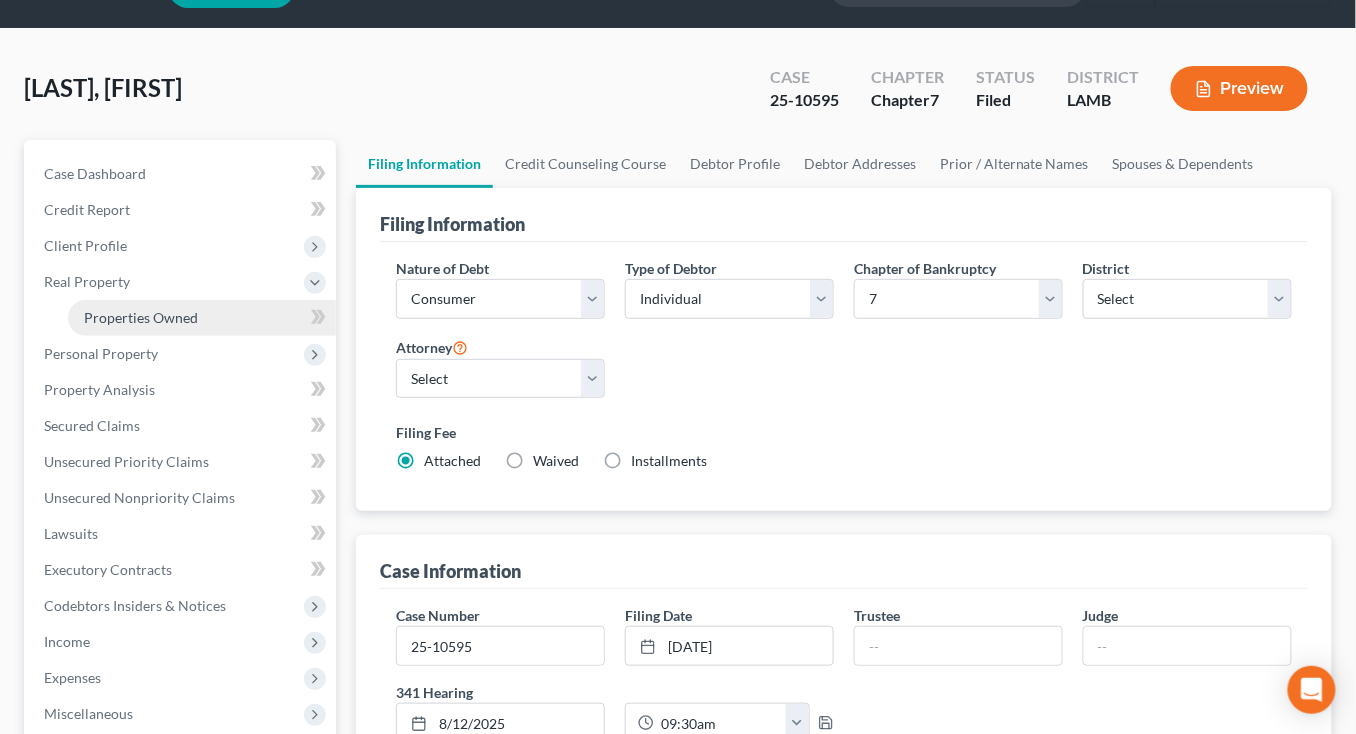 click on "Properties Owned" at bounding box center [141, 317] 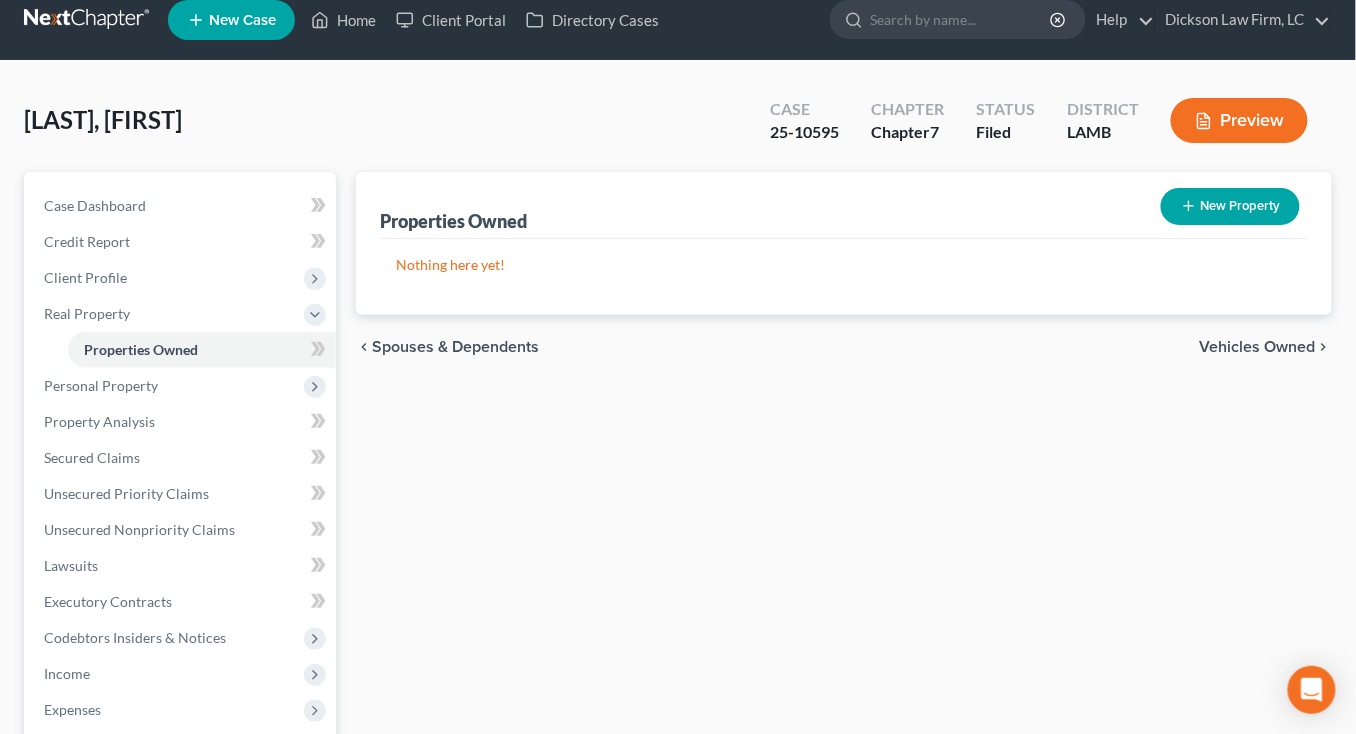 scroll, scrollTop: 0, scrollLeft: 0, axis: both 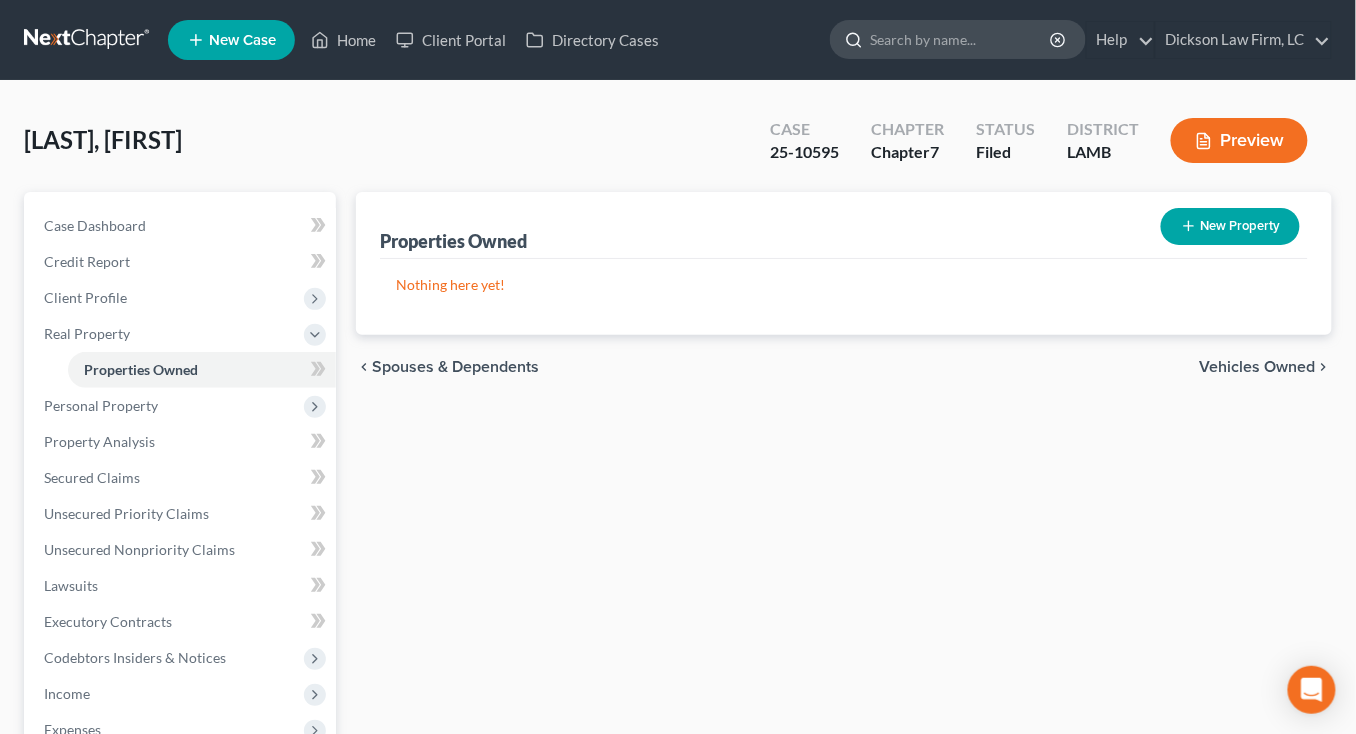 click at bounding box center [961, 39] 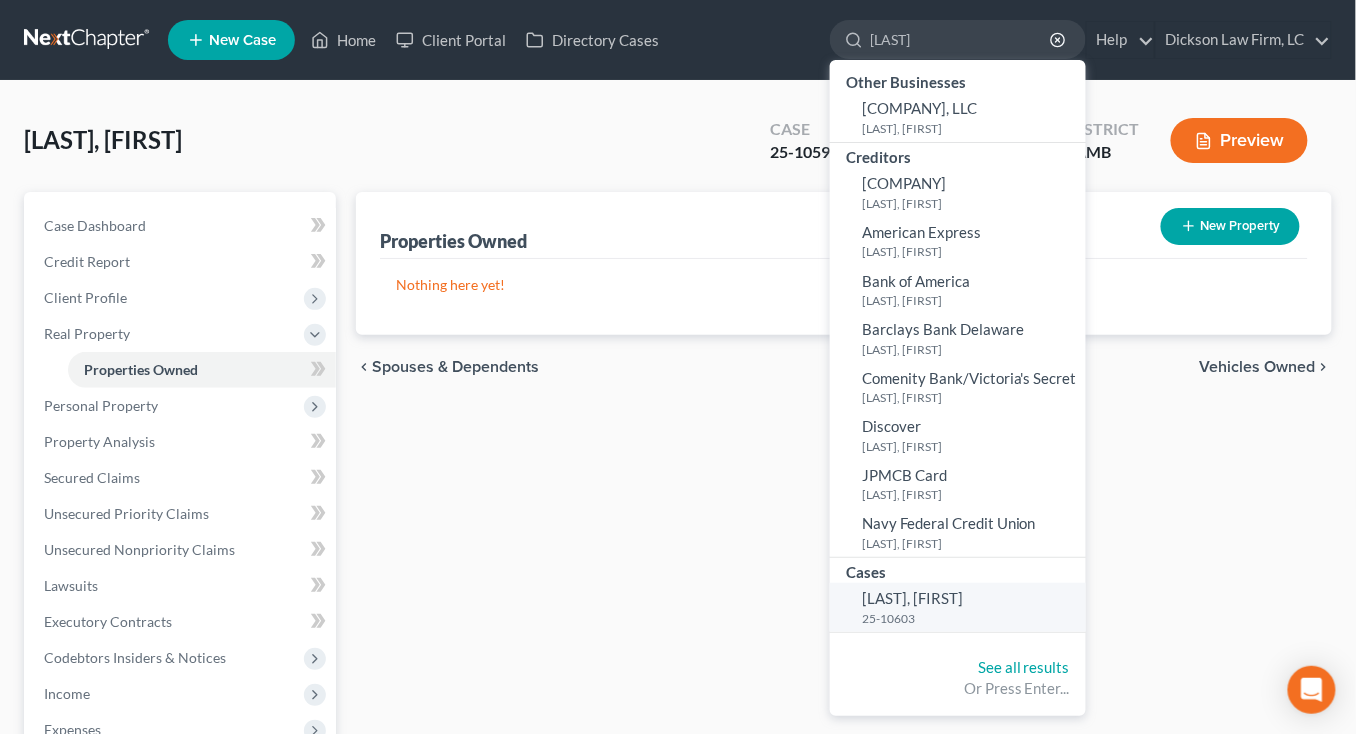 type on "[LAST]" 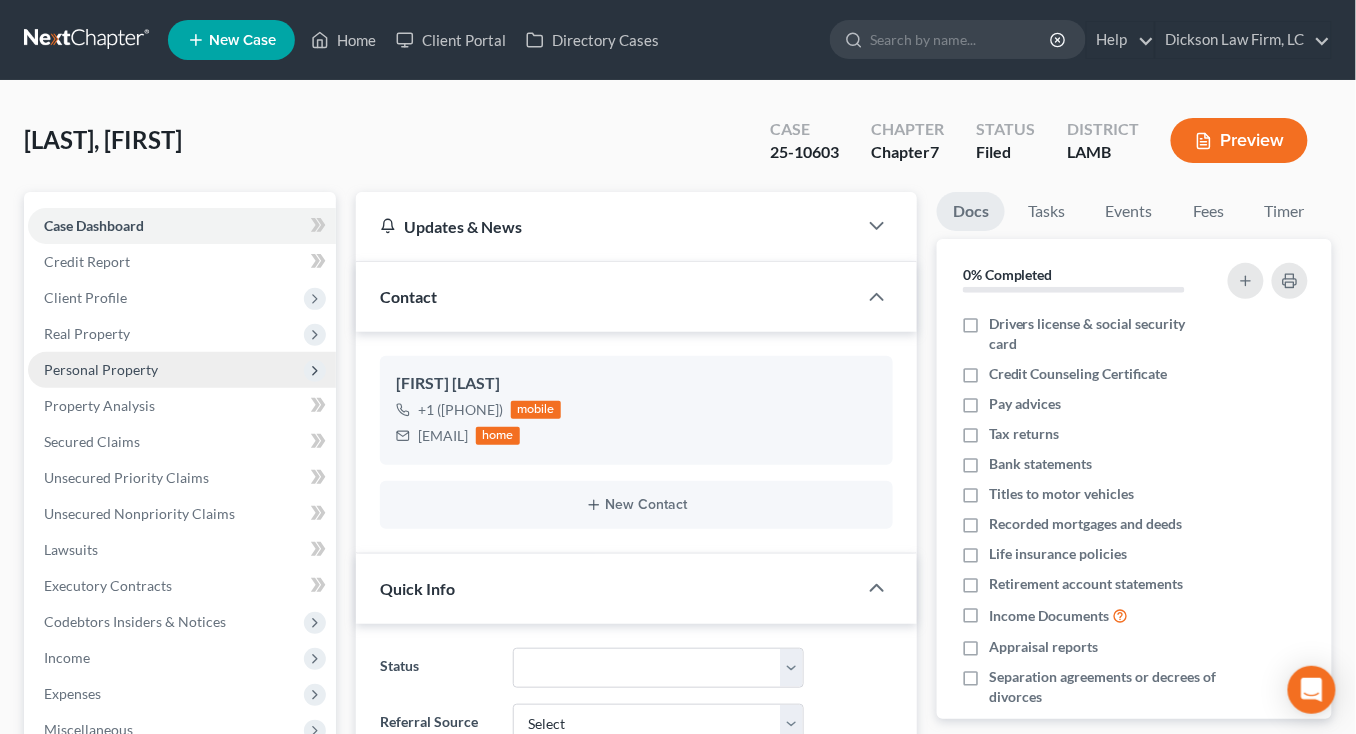 click on "Personal Property" at bounding box center (182, 370) 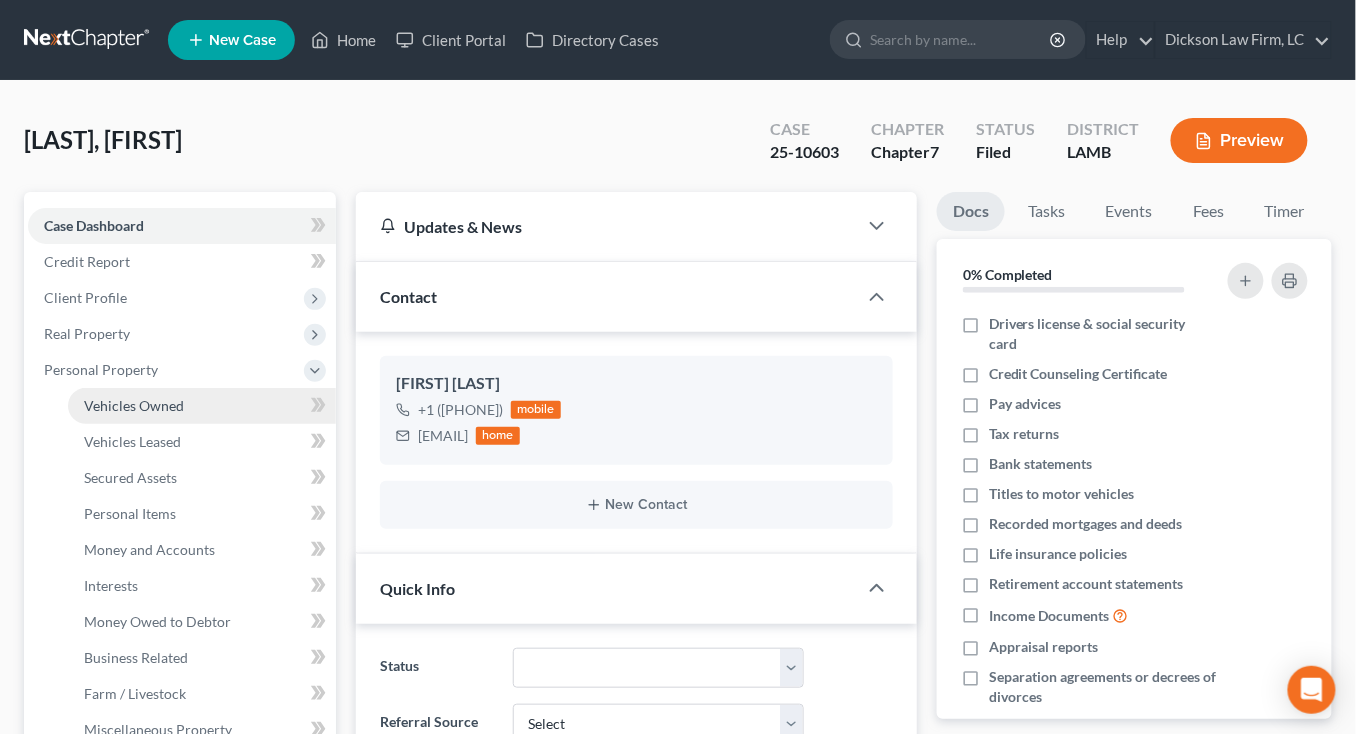 click on "Vehicles Owned" at bounding box center (202, 406) 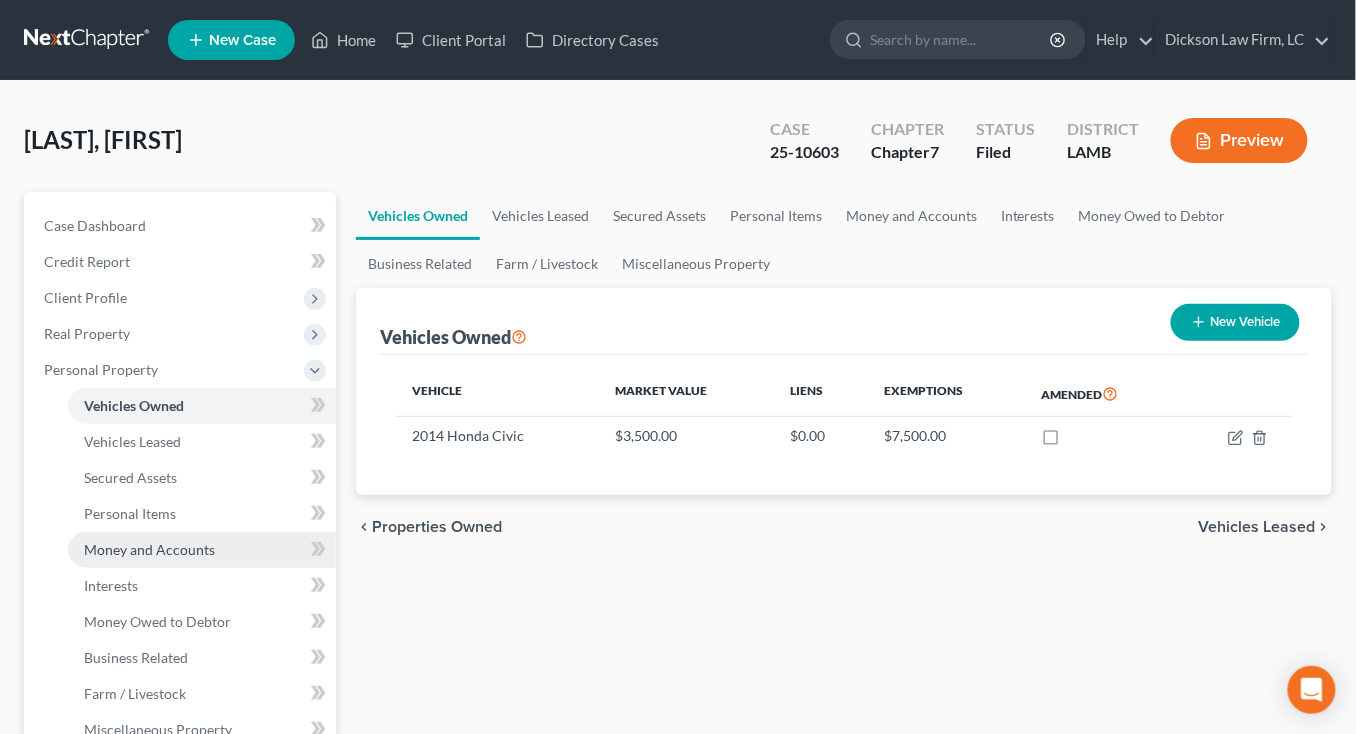 click on "Money and Accounts" at bounding box center [149, 549] 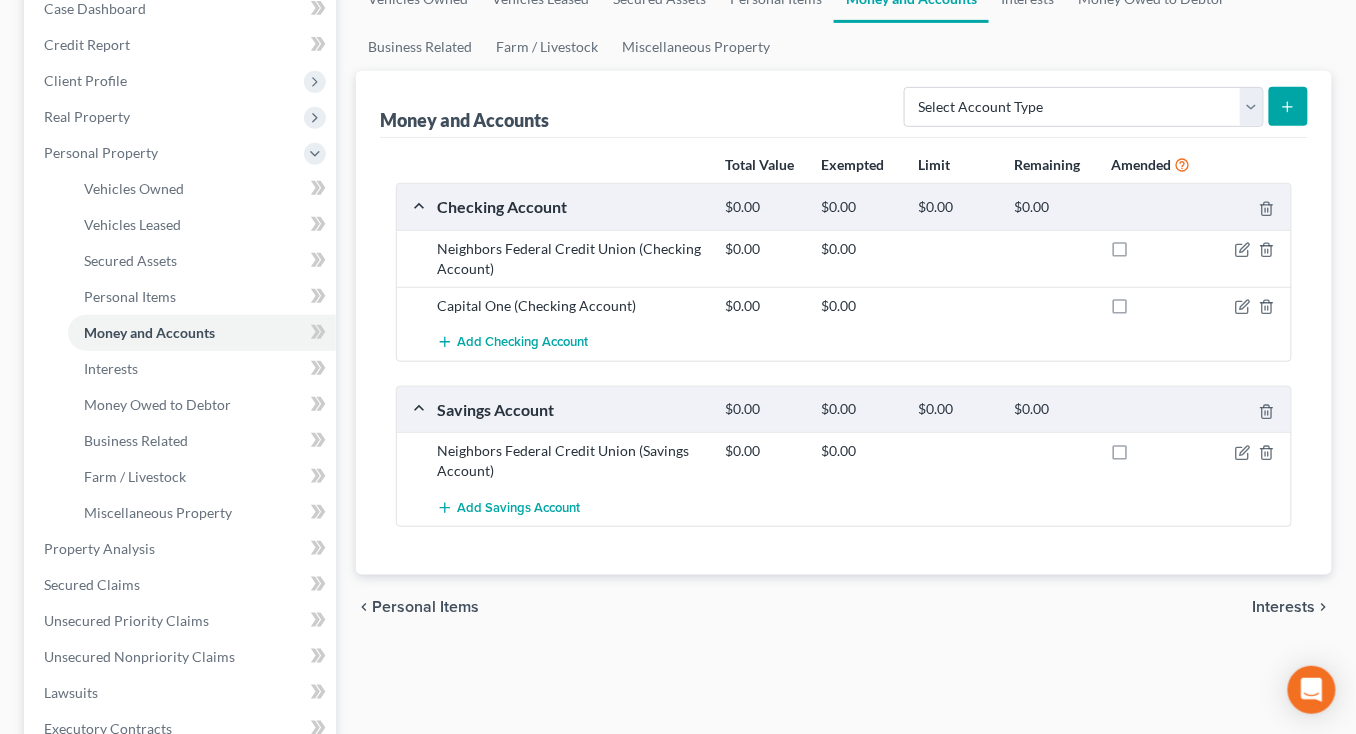 scroll, scrollTop: 220, scrollLeft: 0, axis: vertical 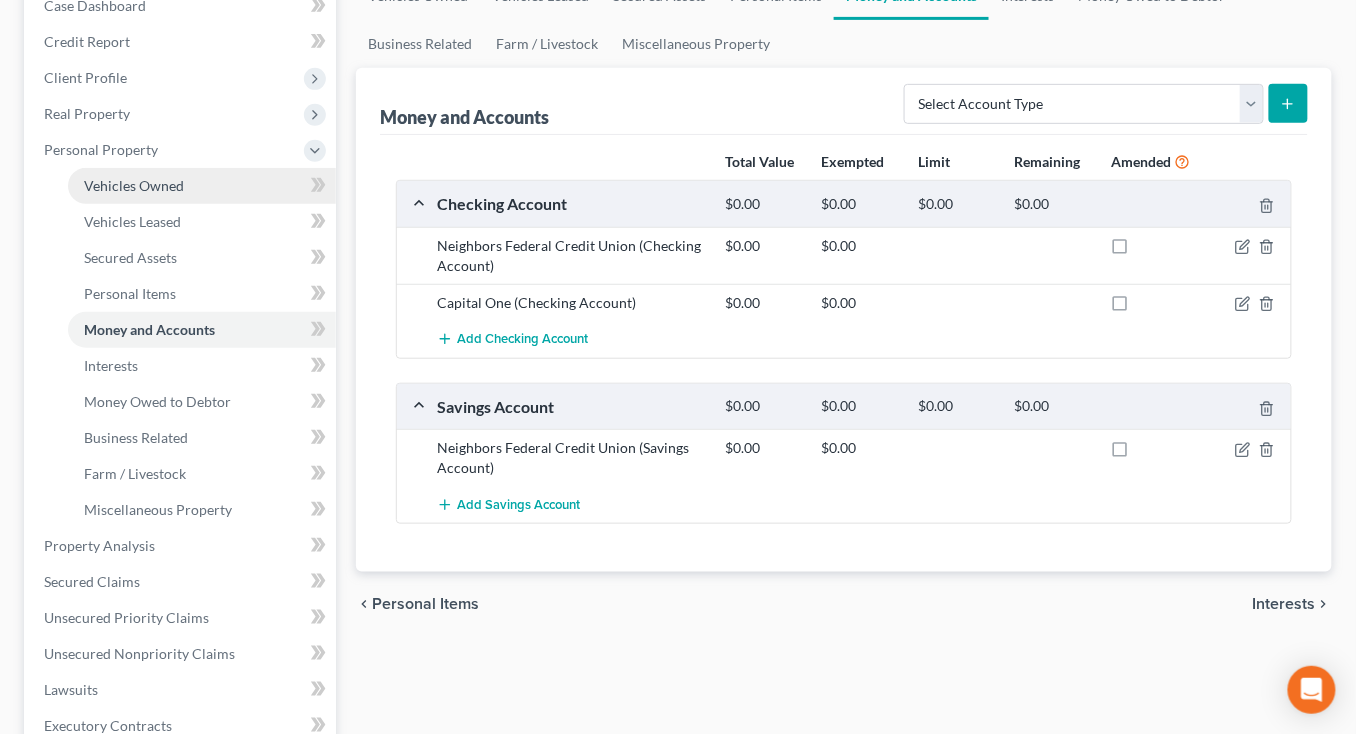 click on "Vehicles Owned" at bounding box center [202, 186] 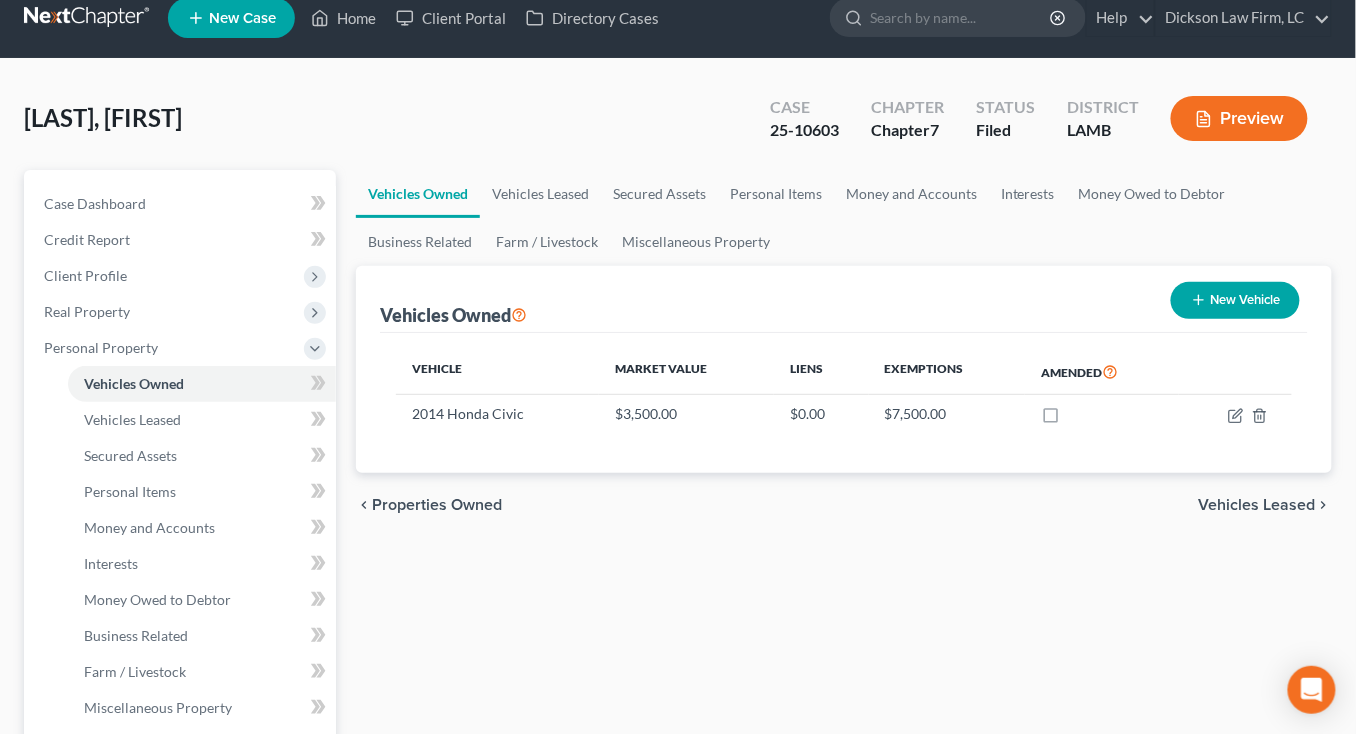 scroll, scrollTop: 0, scrollLeft: 0, axis: both 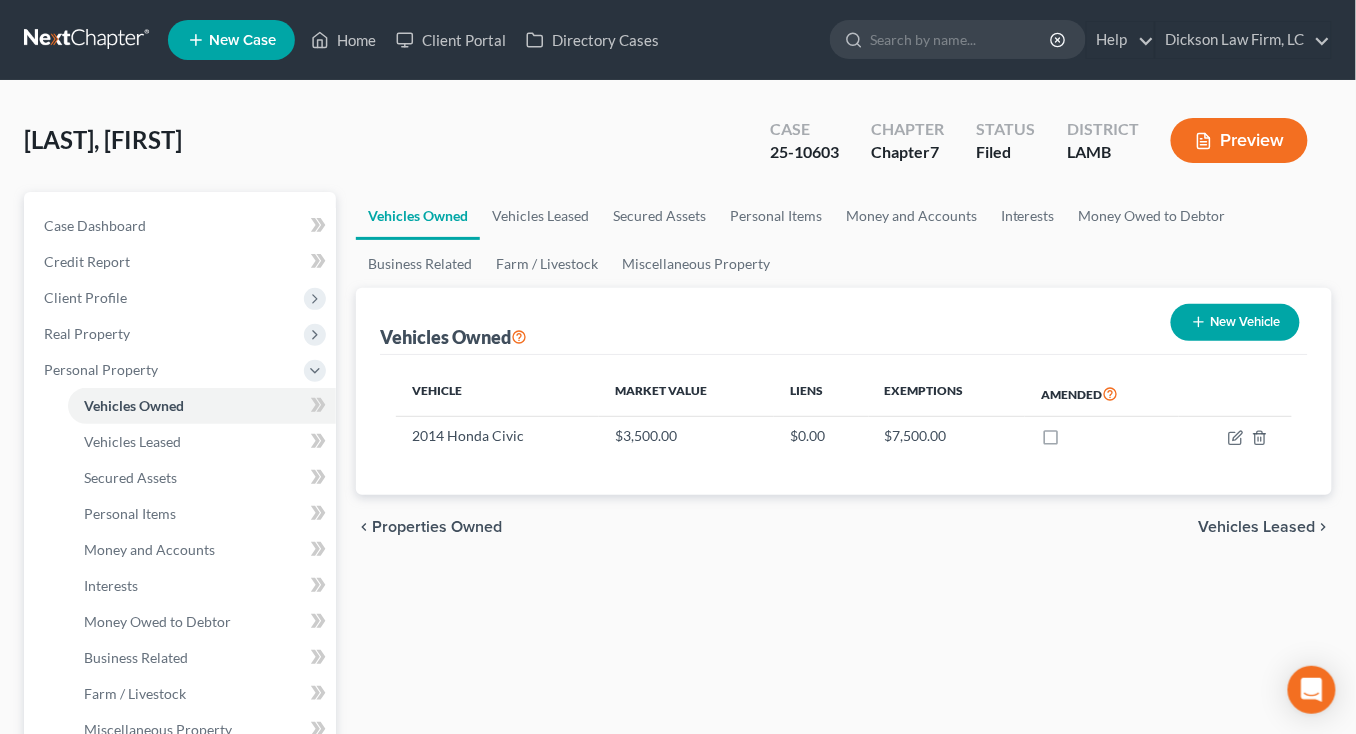 drag, startPoint x: 153, startPoint y: 343, endPoint x: 150, endPoint y: 382, distance: 39.115215 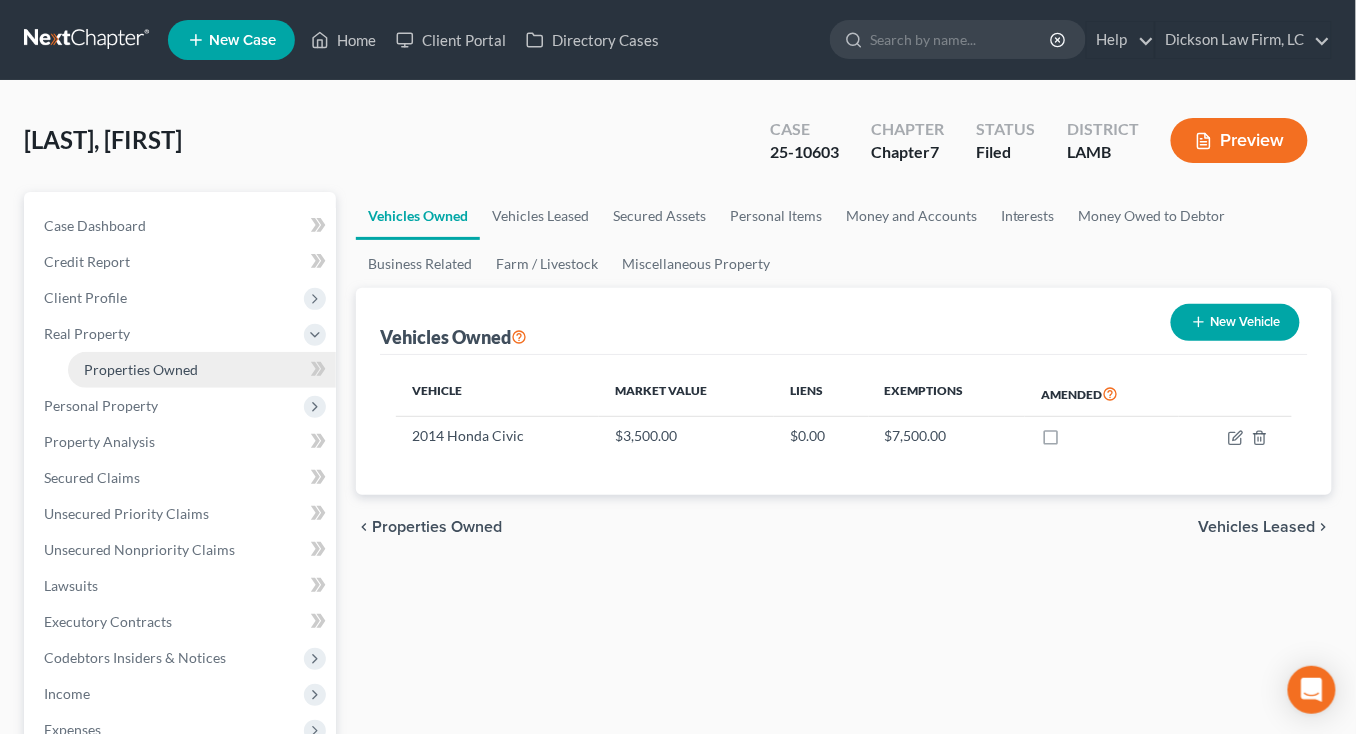 click on "Properties Owned" at bounding box center [202, 370] 